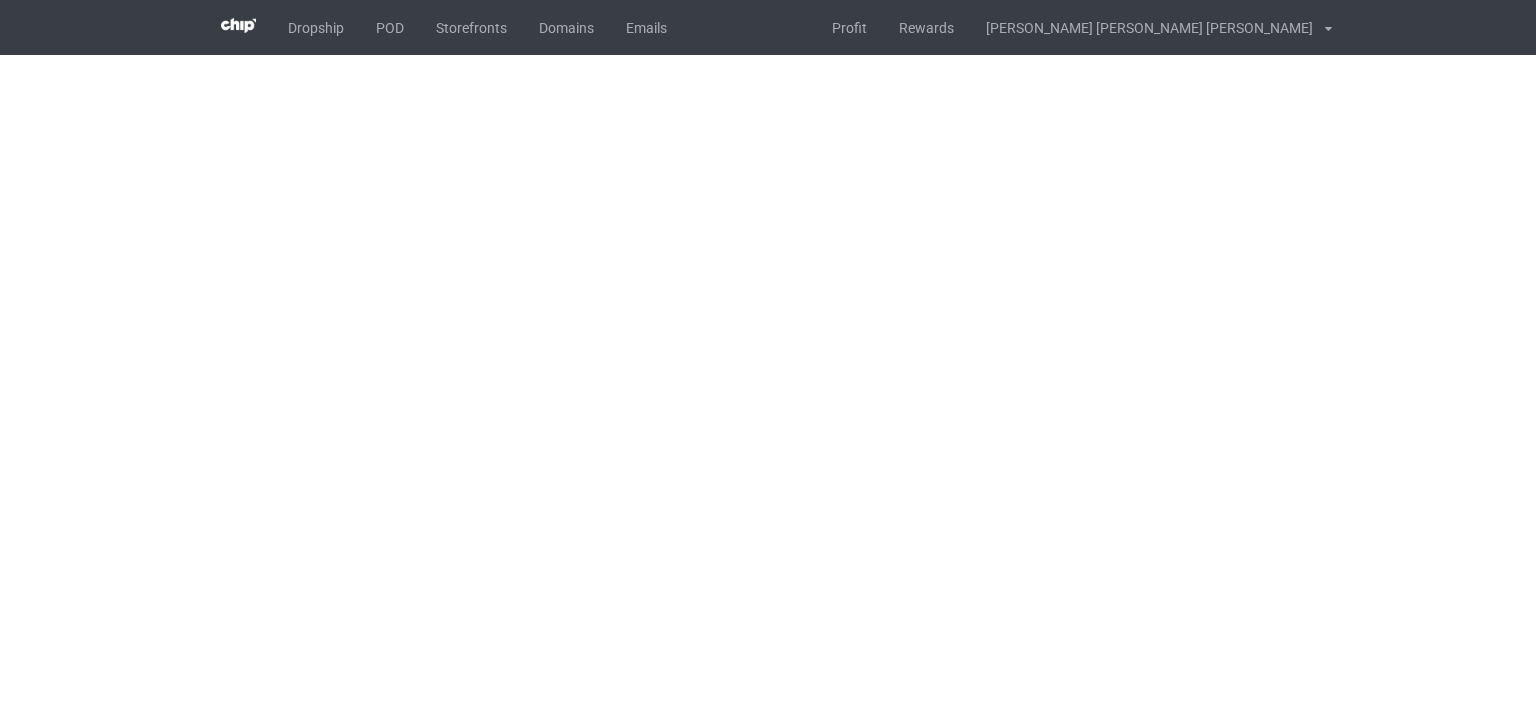 scroll, scrollTop: 0, scrollLeft: 0, axis: both 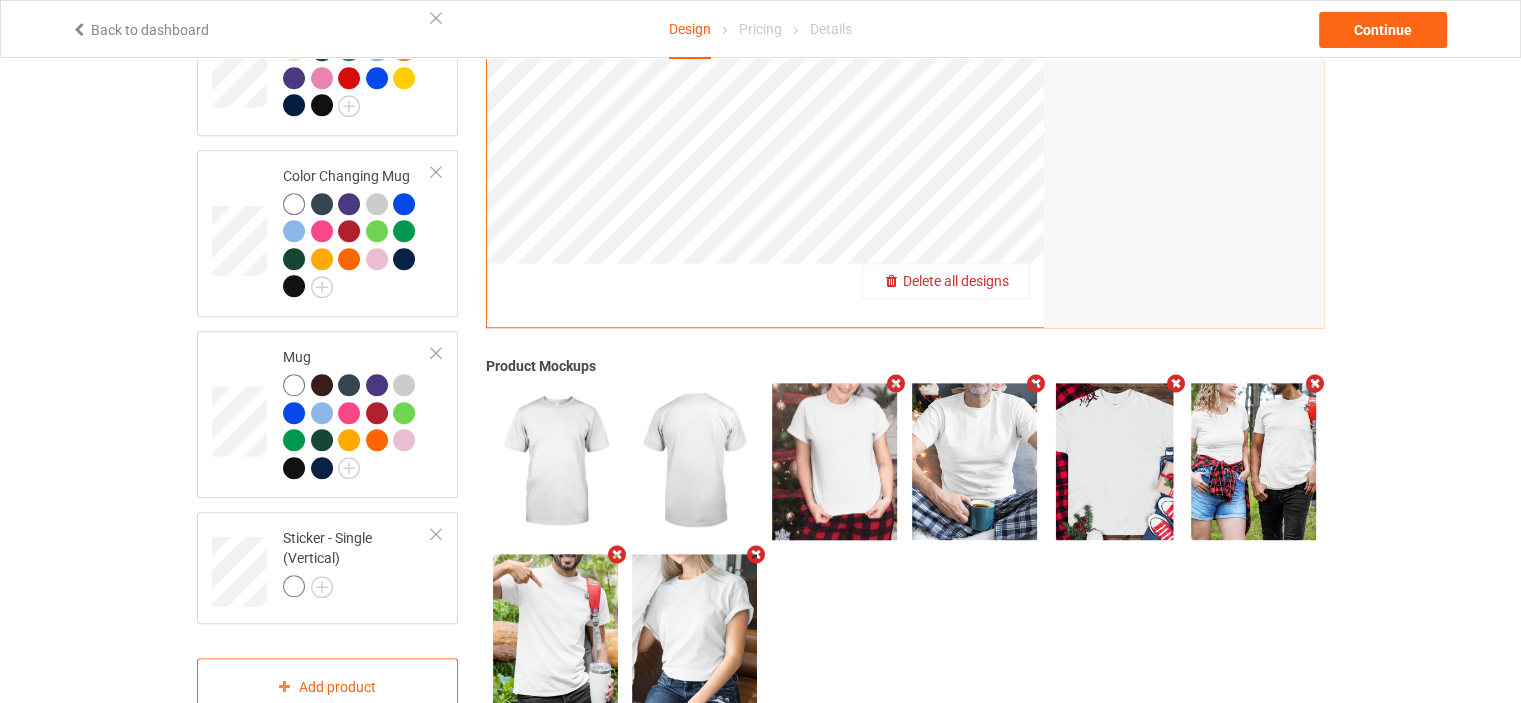 click on "Delete all designs" at bounding box center (956, 281) 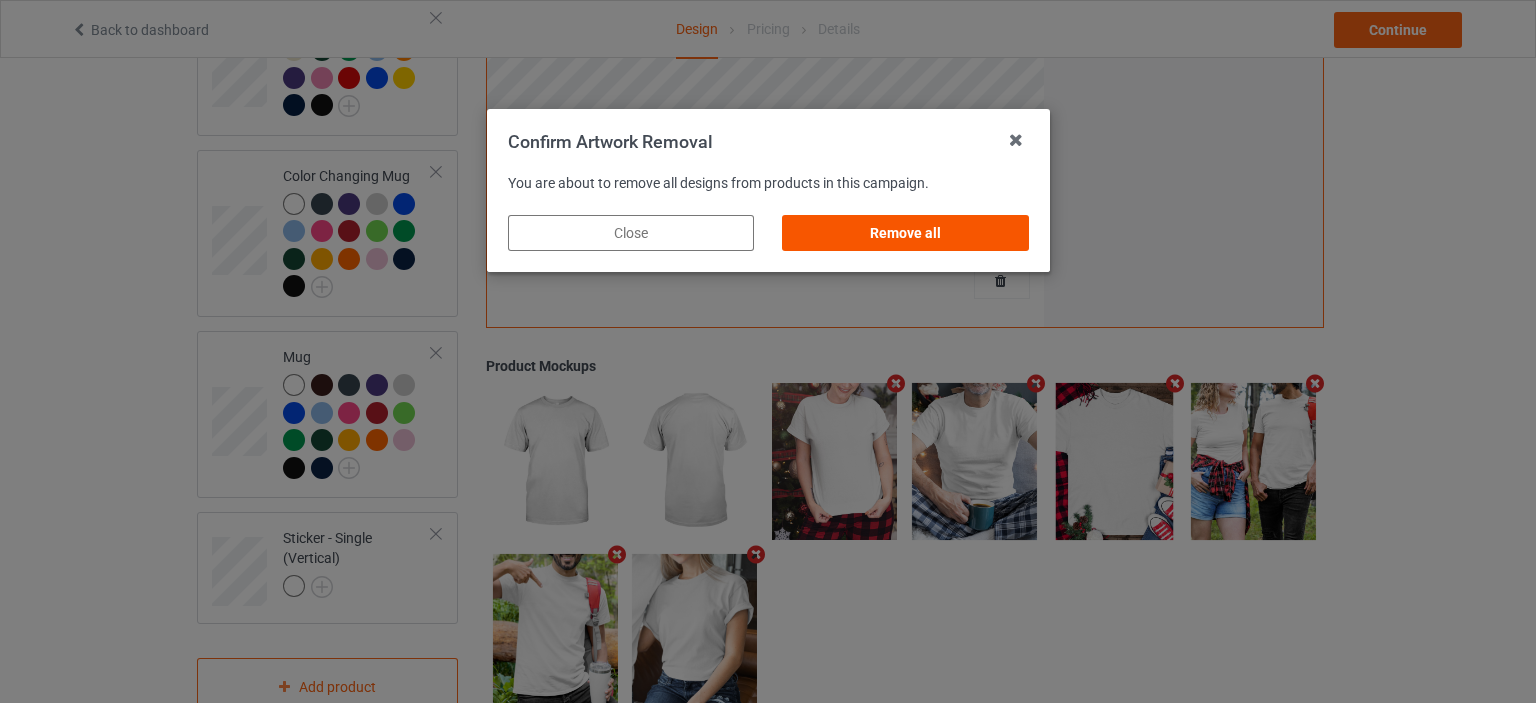 click on "Remove all" at bounding box center [905, 233] 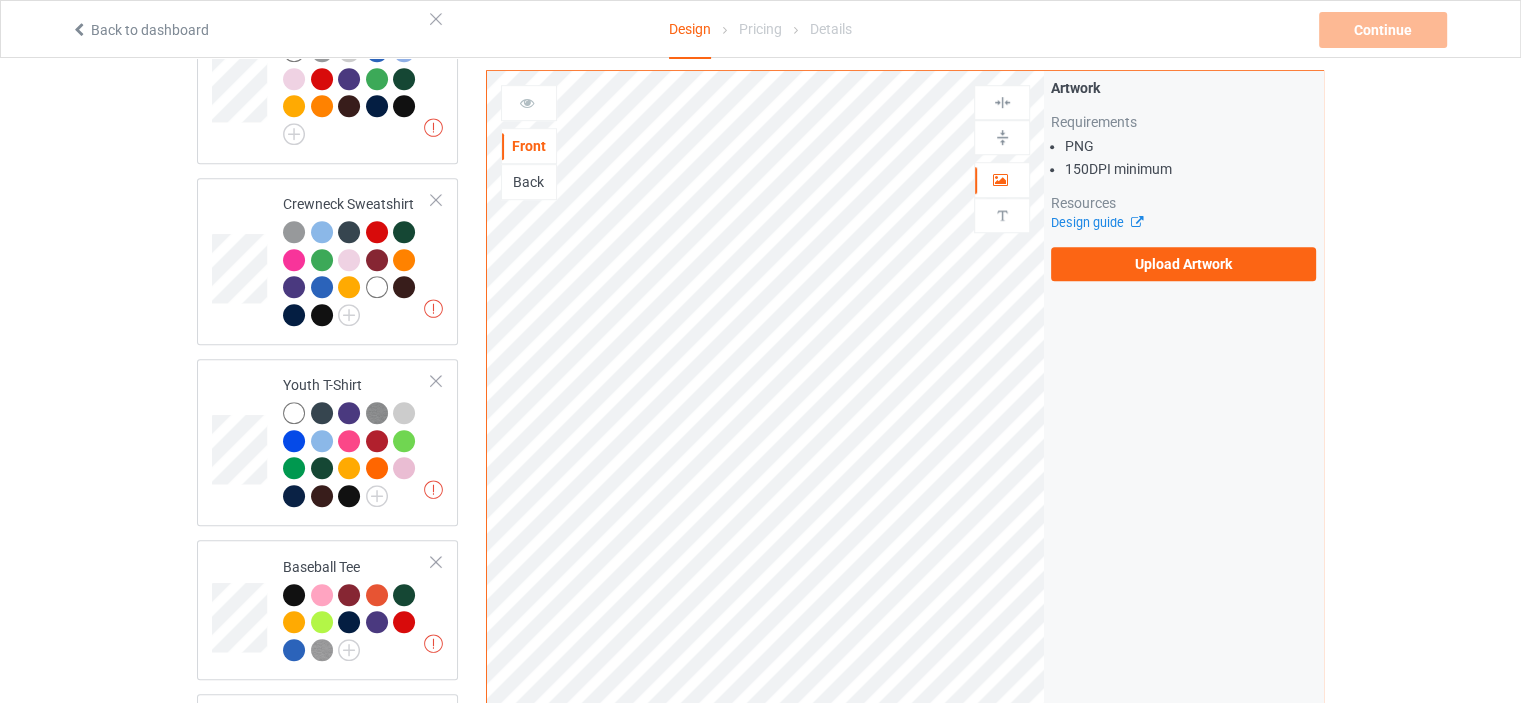 scroll, scrollTop: 1256, scrollLeft: 0, axis: vertical 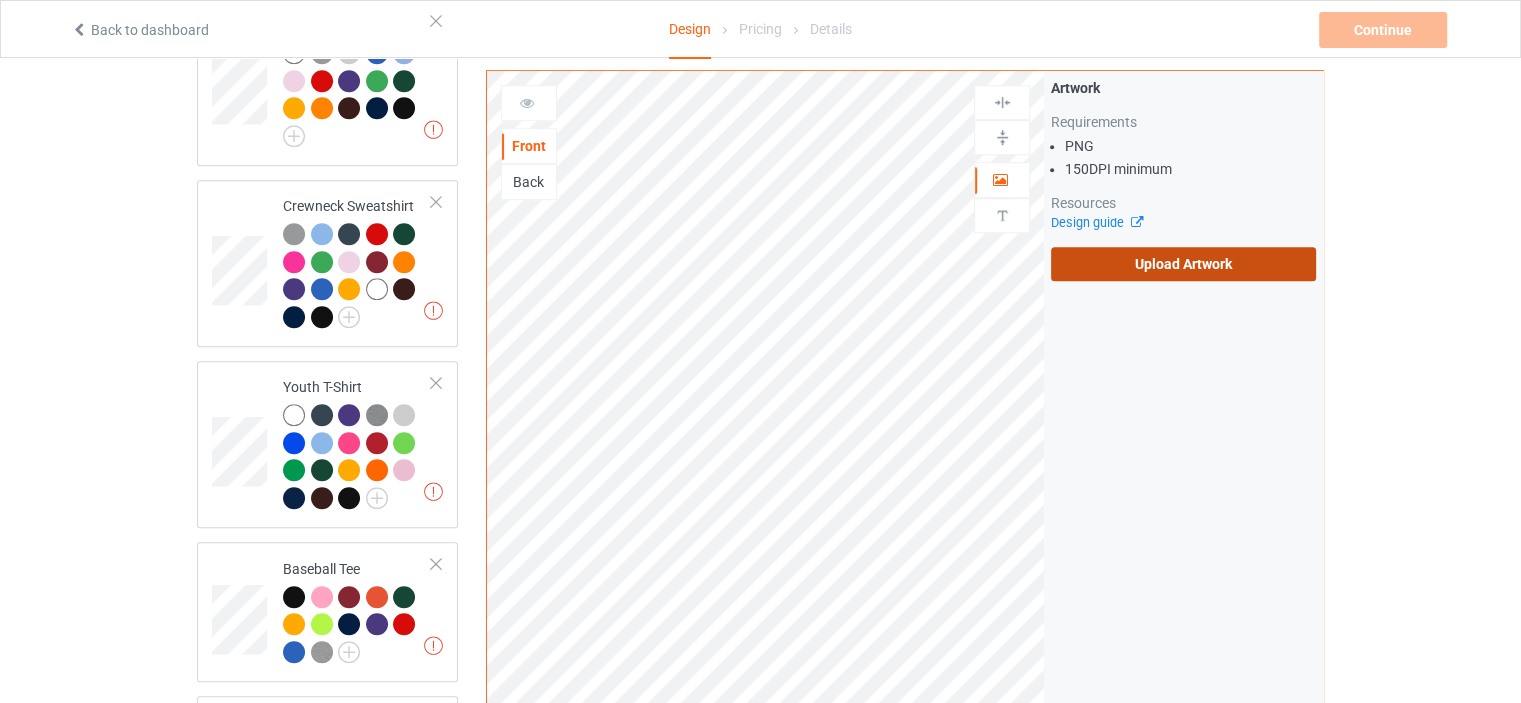 click on "Upload Artwork" at bounding box center (1183, 264) 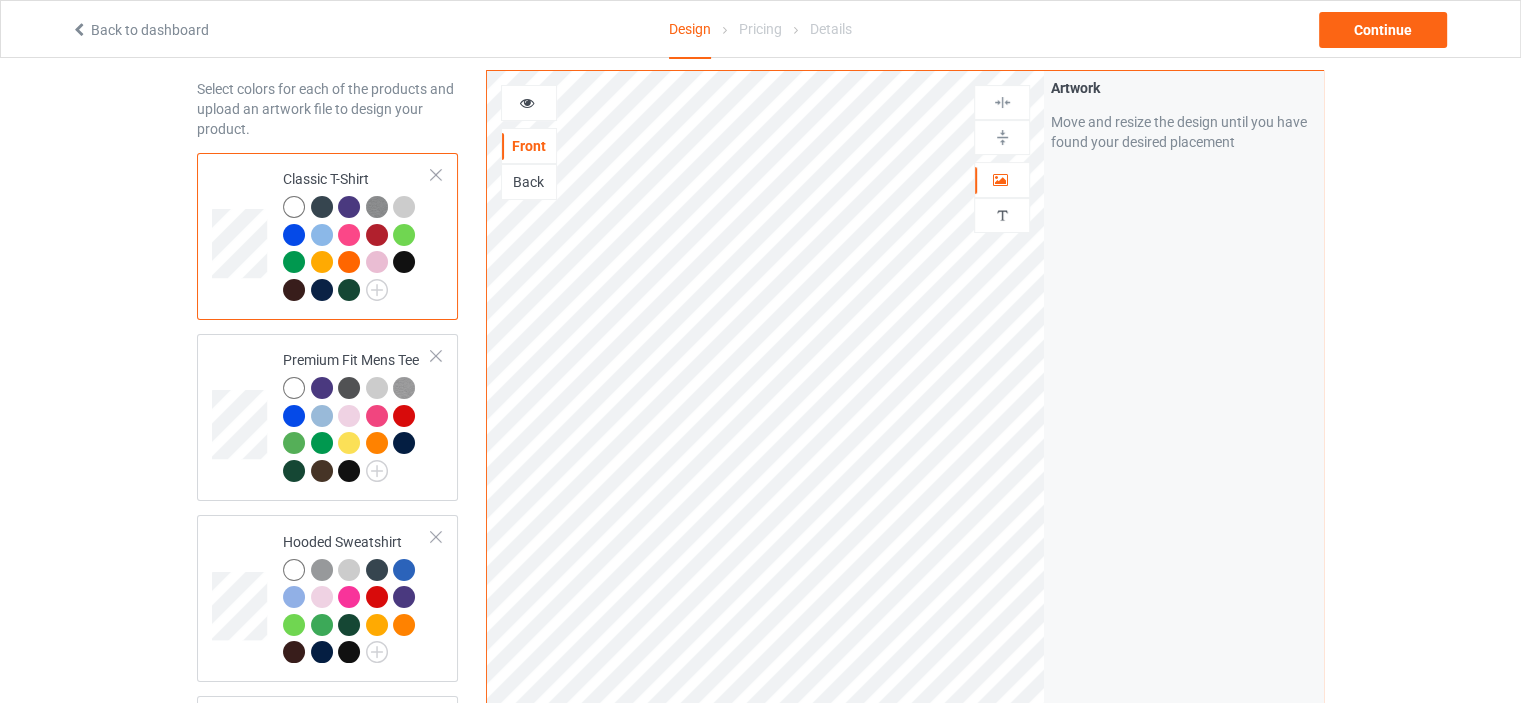 scroll, scrollTop: 0, scrollLeft: 0, axis: both 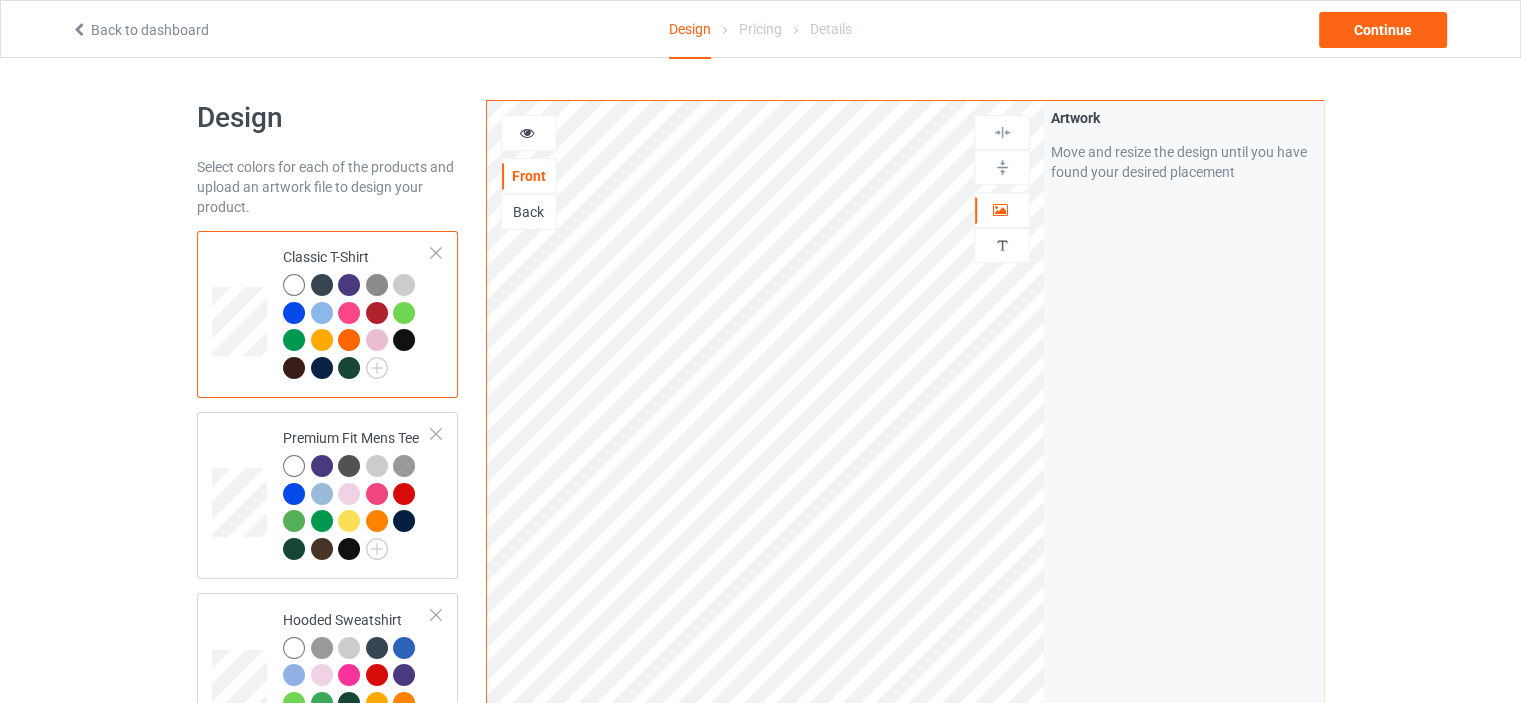click at bounding box center (294, 285) 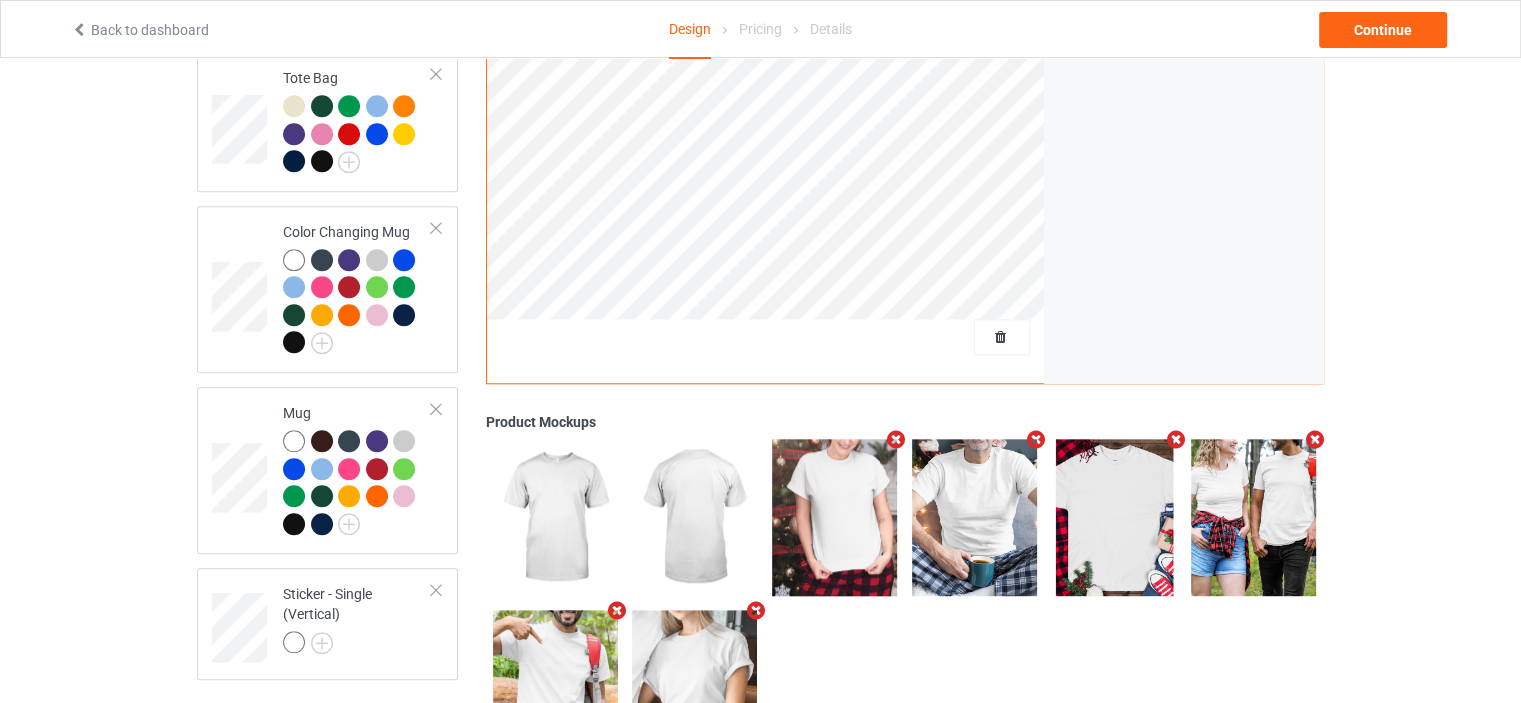 scroll, scrollTop: 1984, scrollLeft: 0, axis: vertical 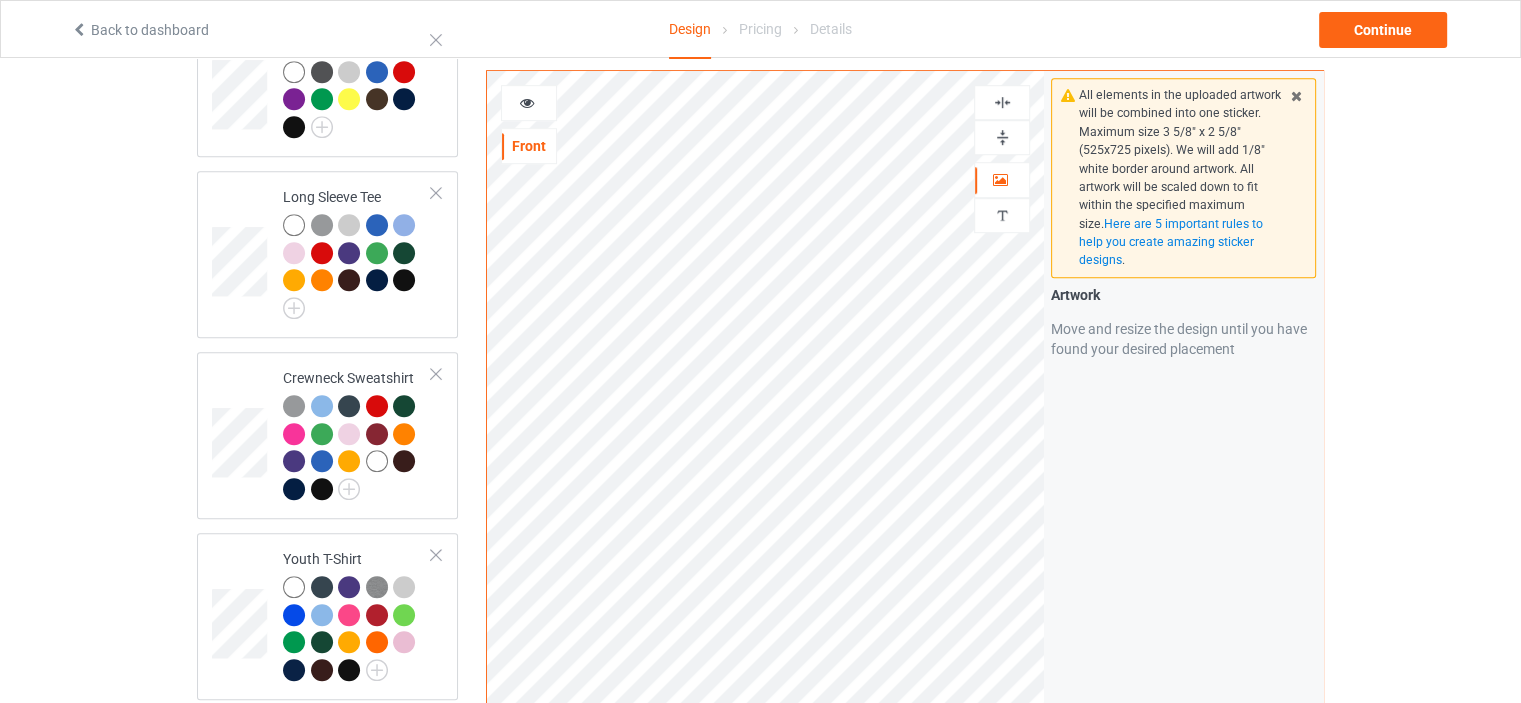 click at bounding box center (1002, 102) 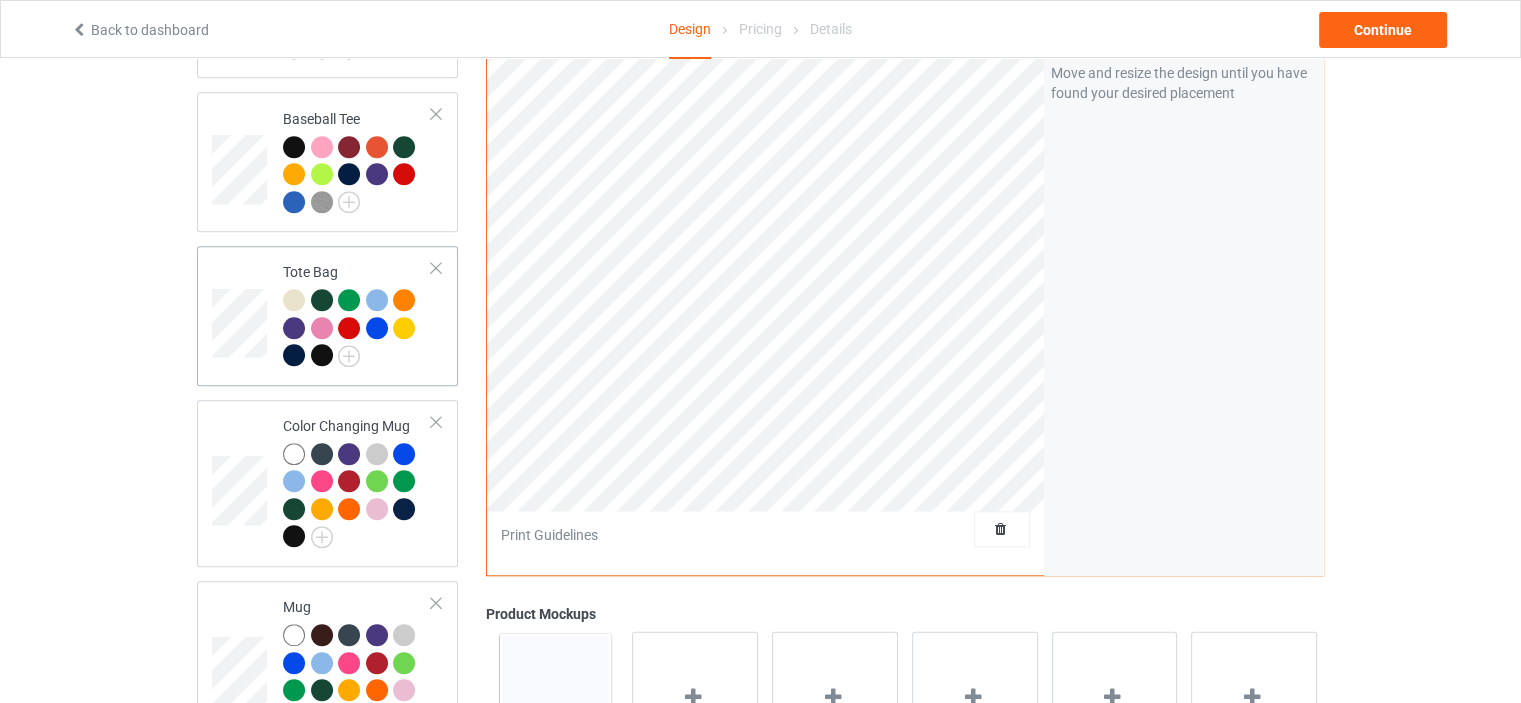 scroll, scrollTop: 1884, scrollLeft: 0, axis: vertical 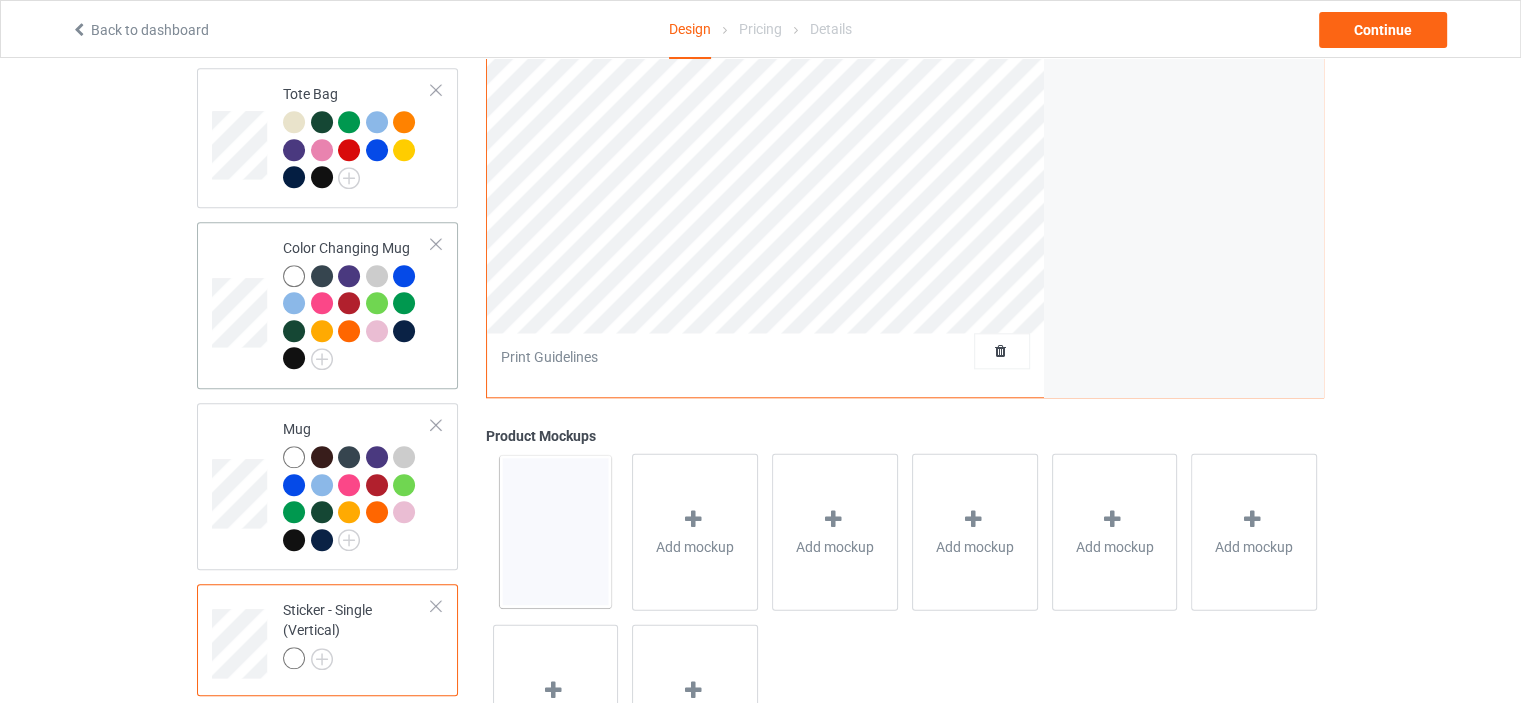 click on "Color Changing Mug" at bounding box center [357, 303] 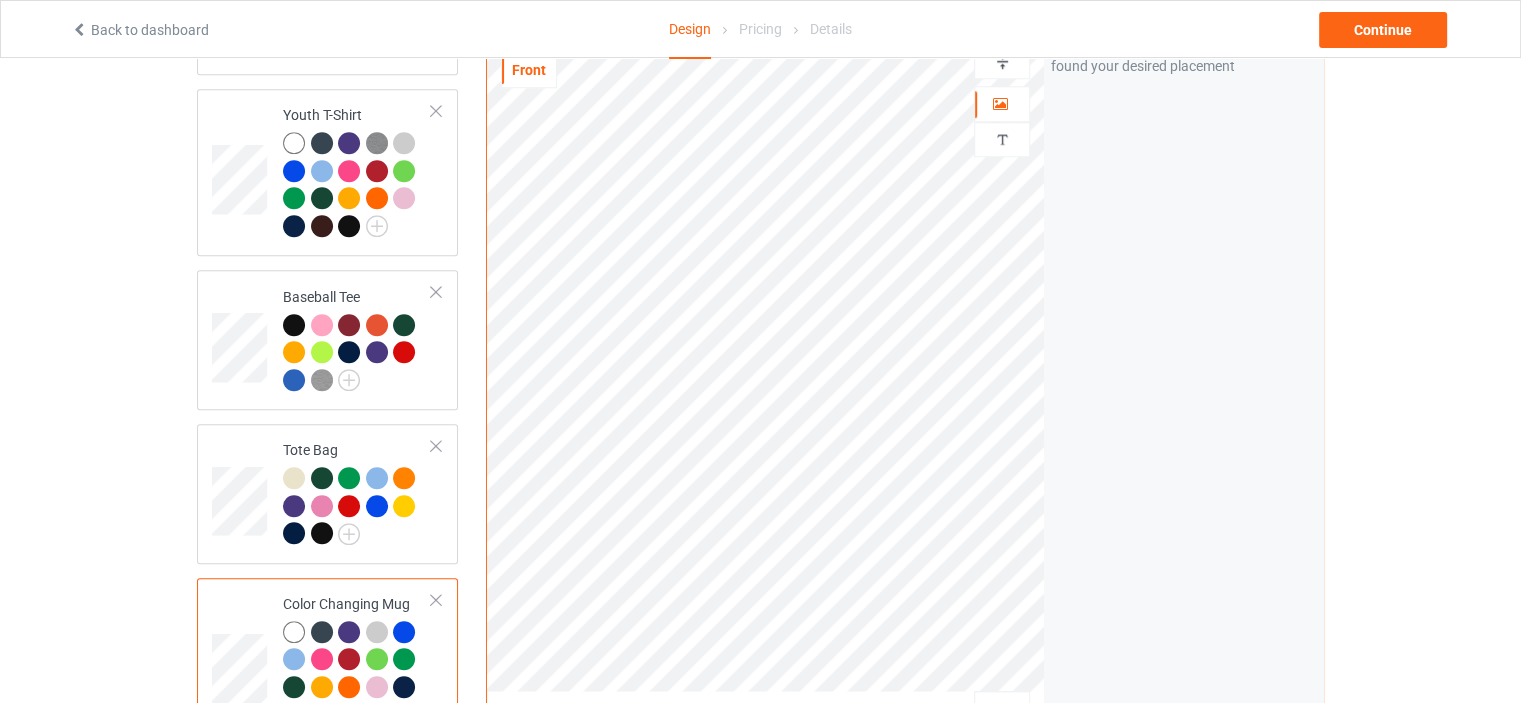 scroll, scrollTop: 1384, scrollLeft: 0, axis: vertical 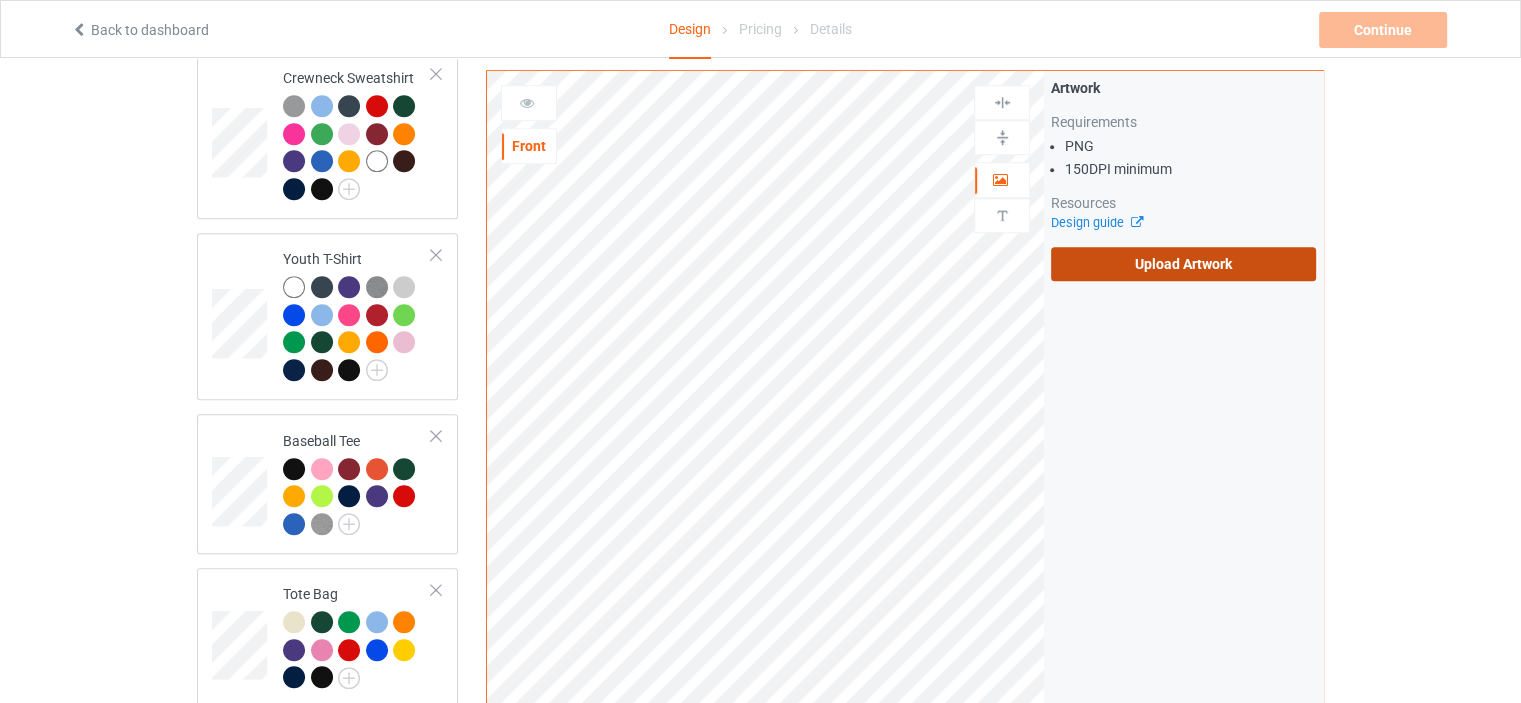 click on "Upload Artwork" at bounding box center (1183, 264) 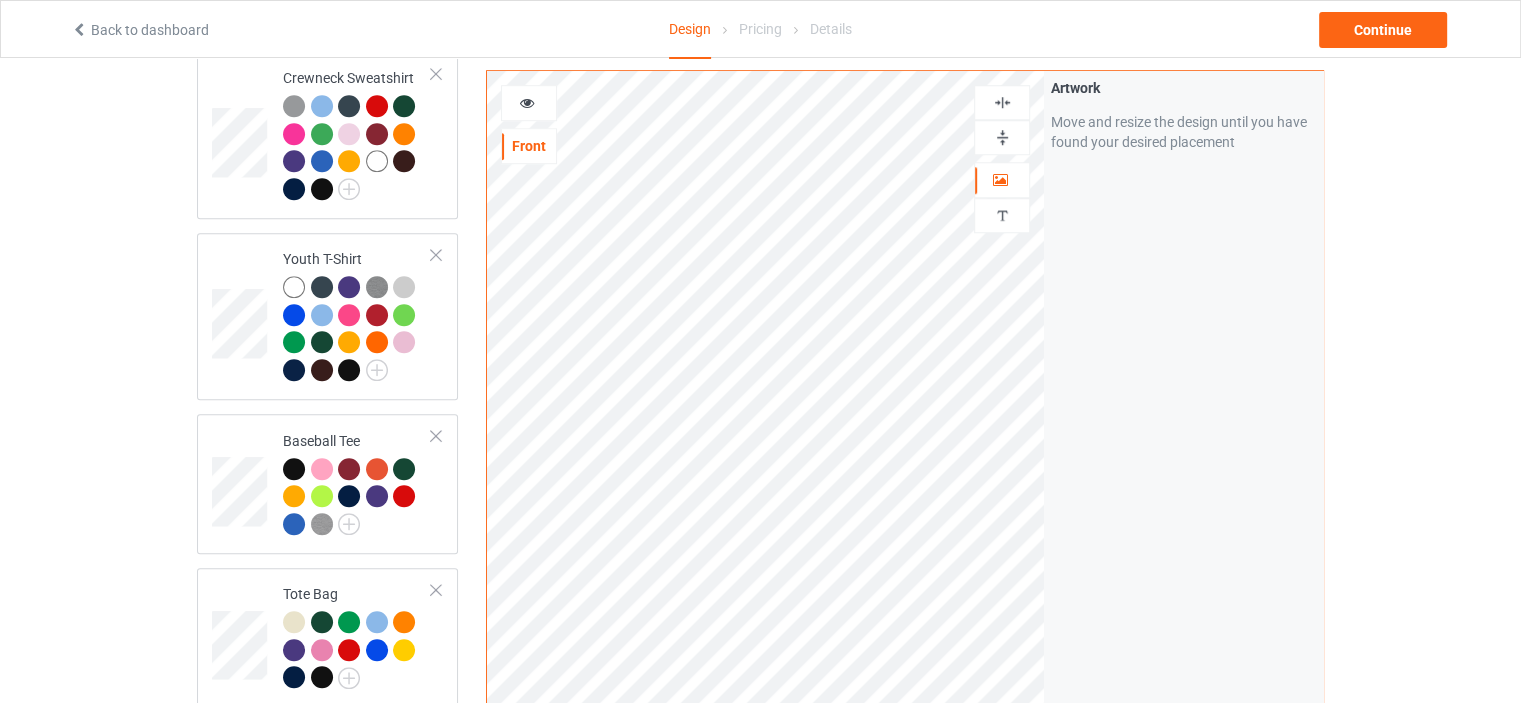 click at bounding box center [1002, 102] 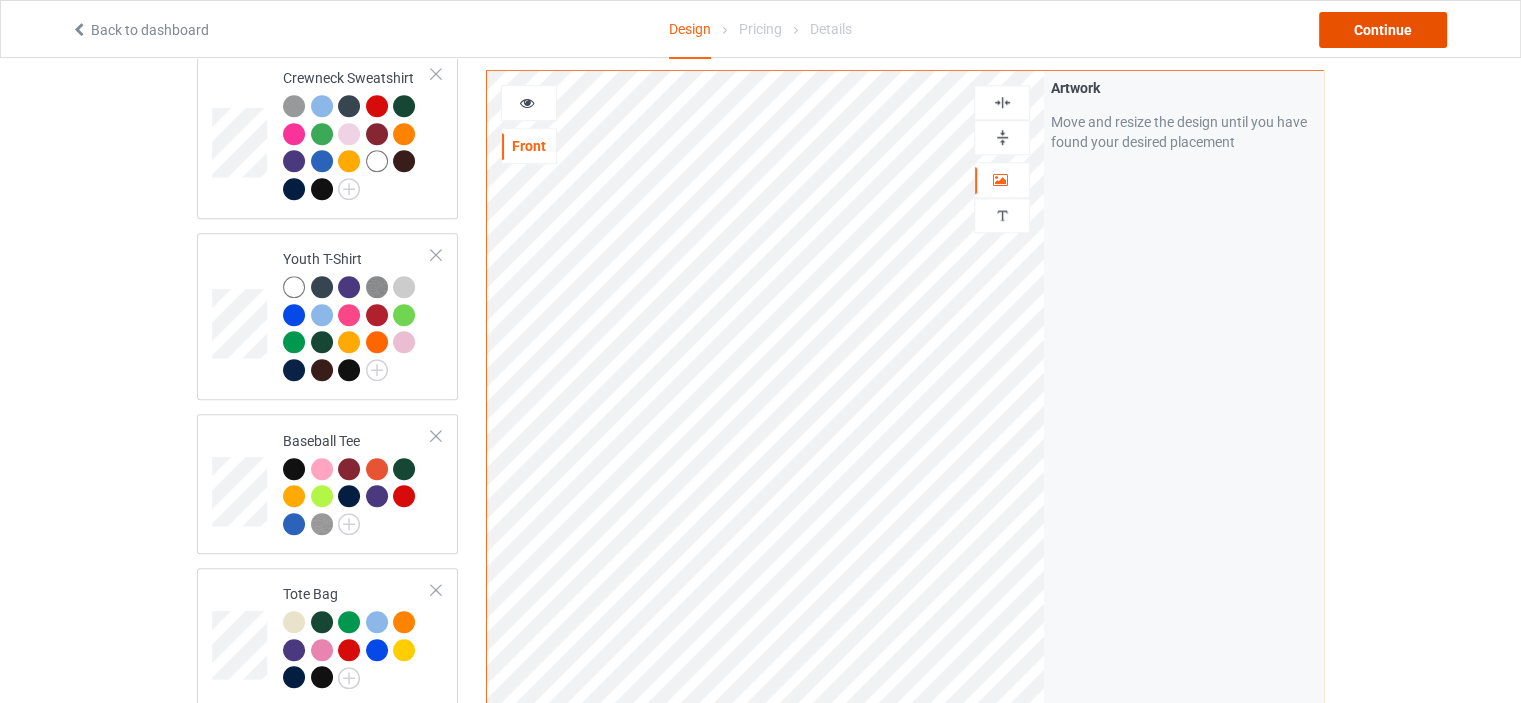 click on "Continue" at bounding box center (1383, 30) 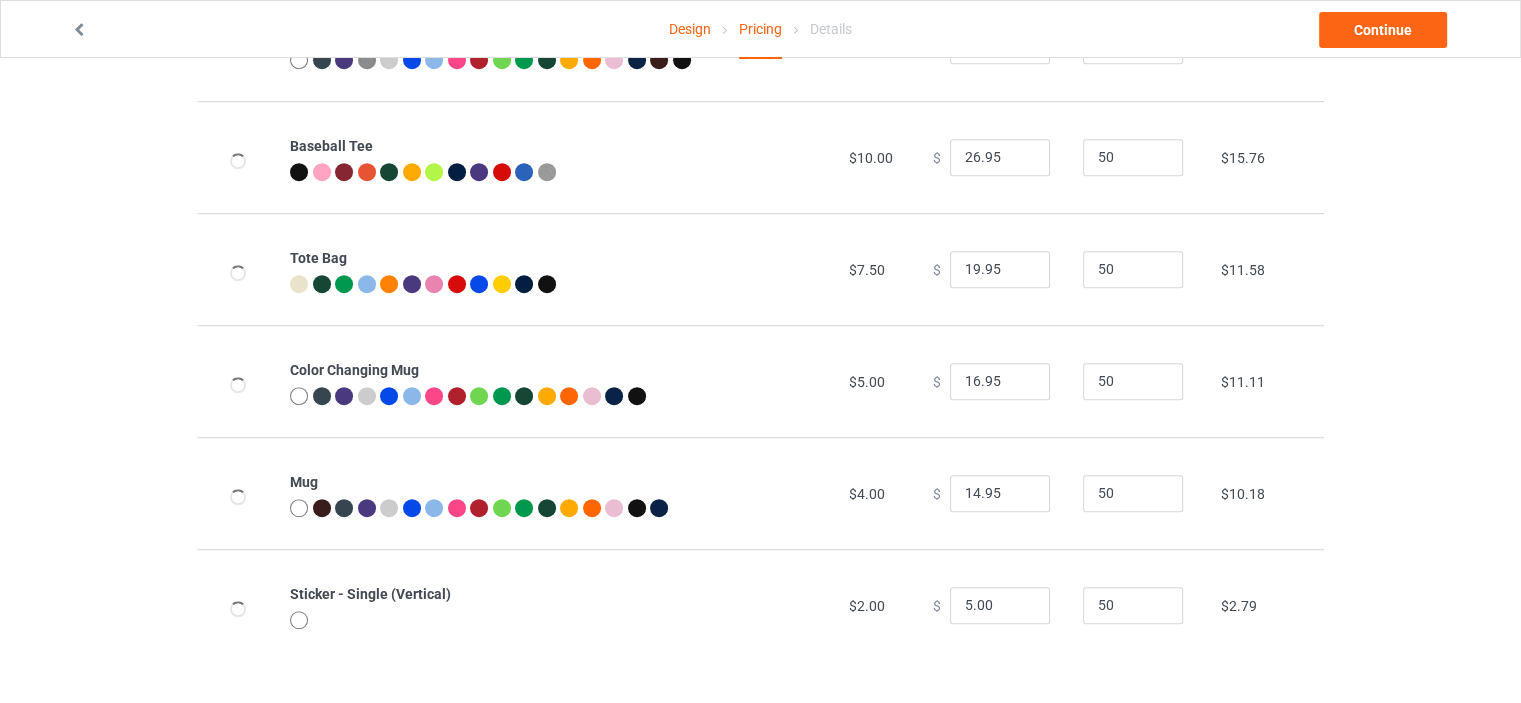 scroll, scrollTop: 0, scrollLeft: 0, axis: both 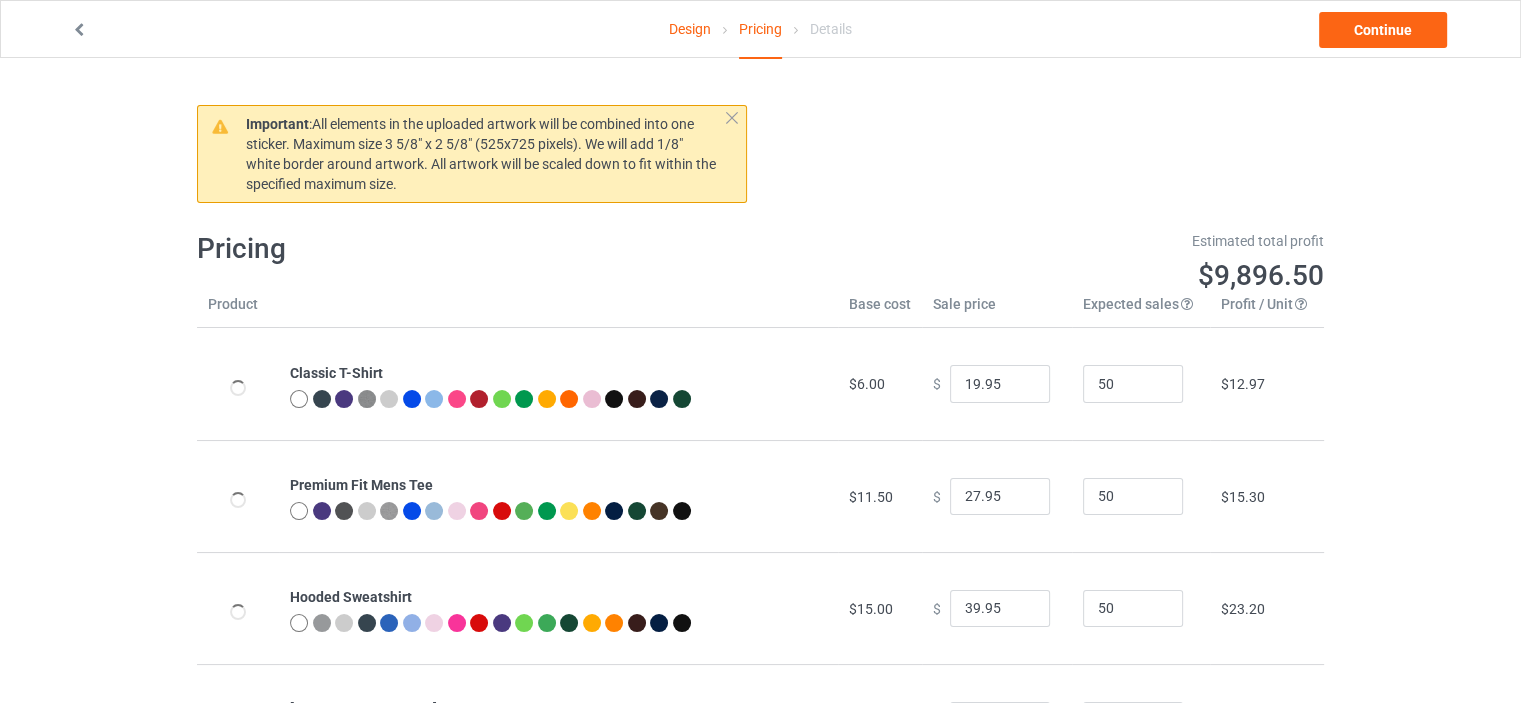 click on "Design" at bounding box center [690, 29] 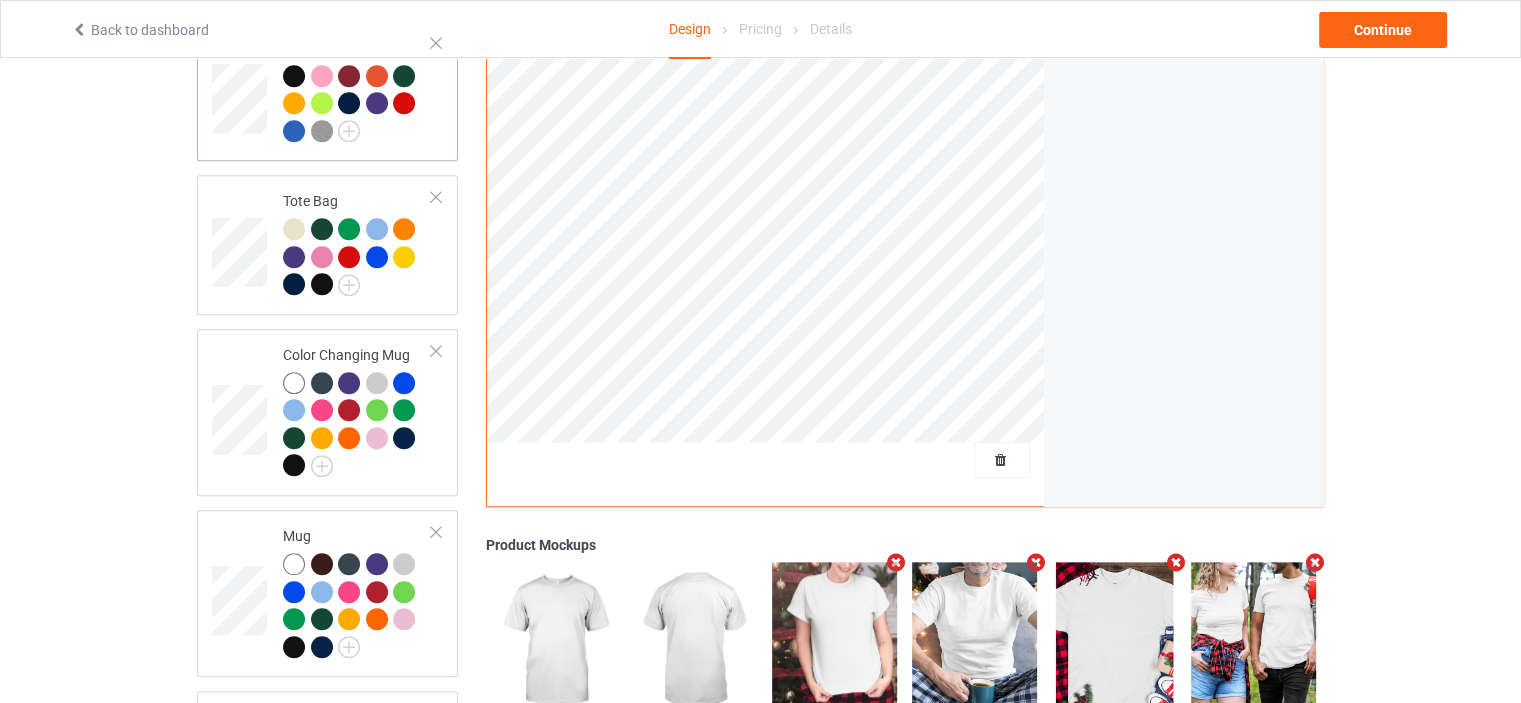 scroll, scrollTop: 1900, scrollLeft: 0, axis: vertical 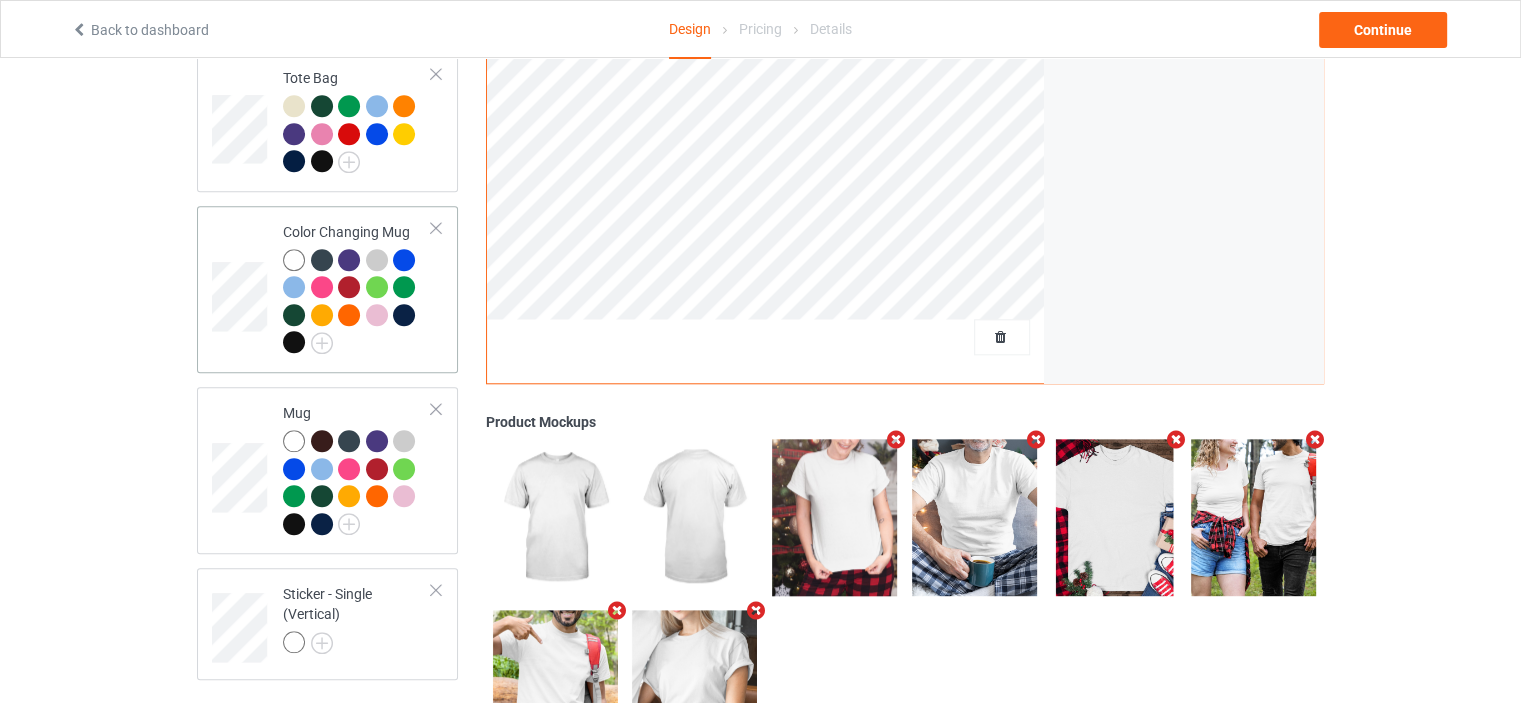 click at bounding box center (294, 260) 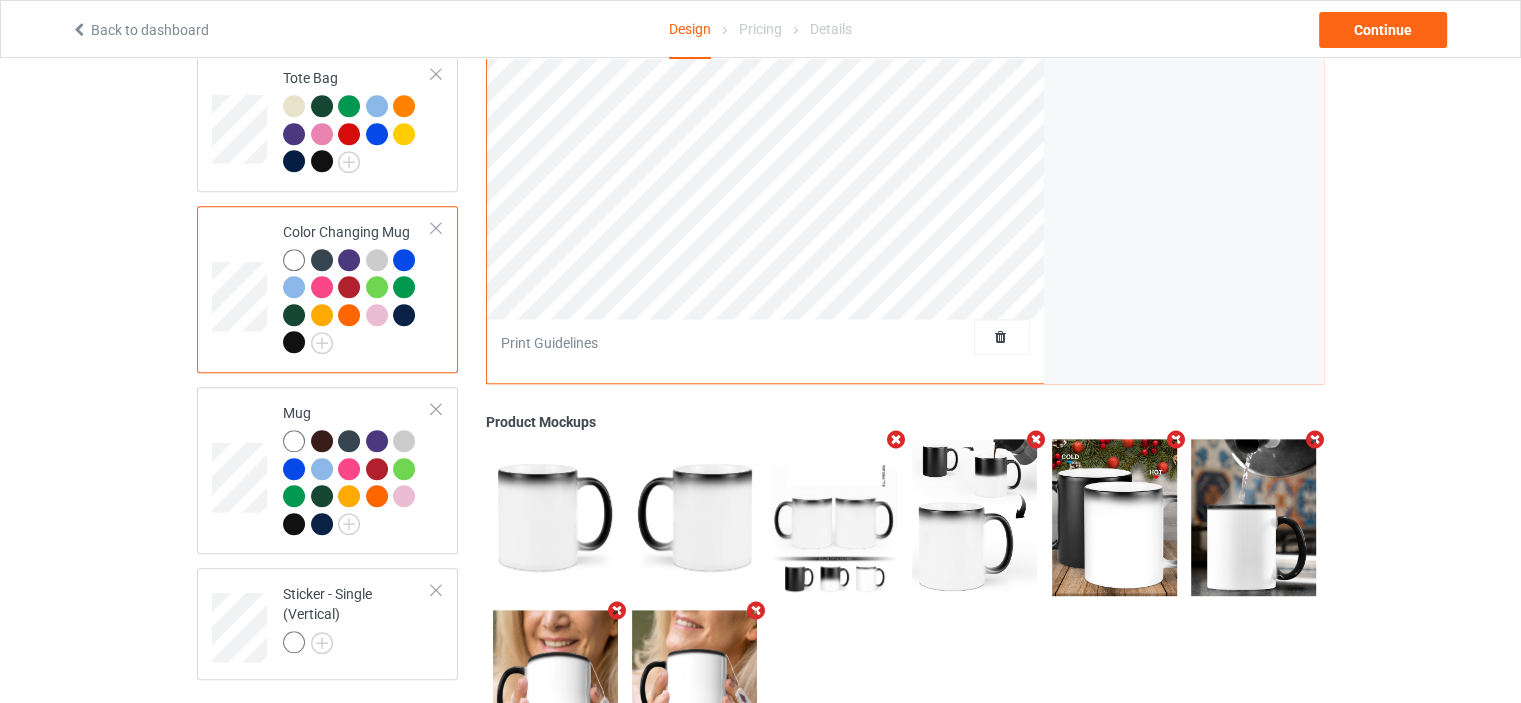 scroll, scrollTop: 1400, scrollLeft: 0, axis: vertical 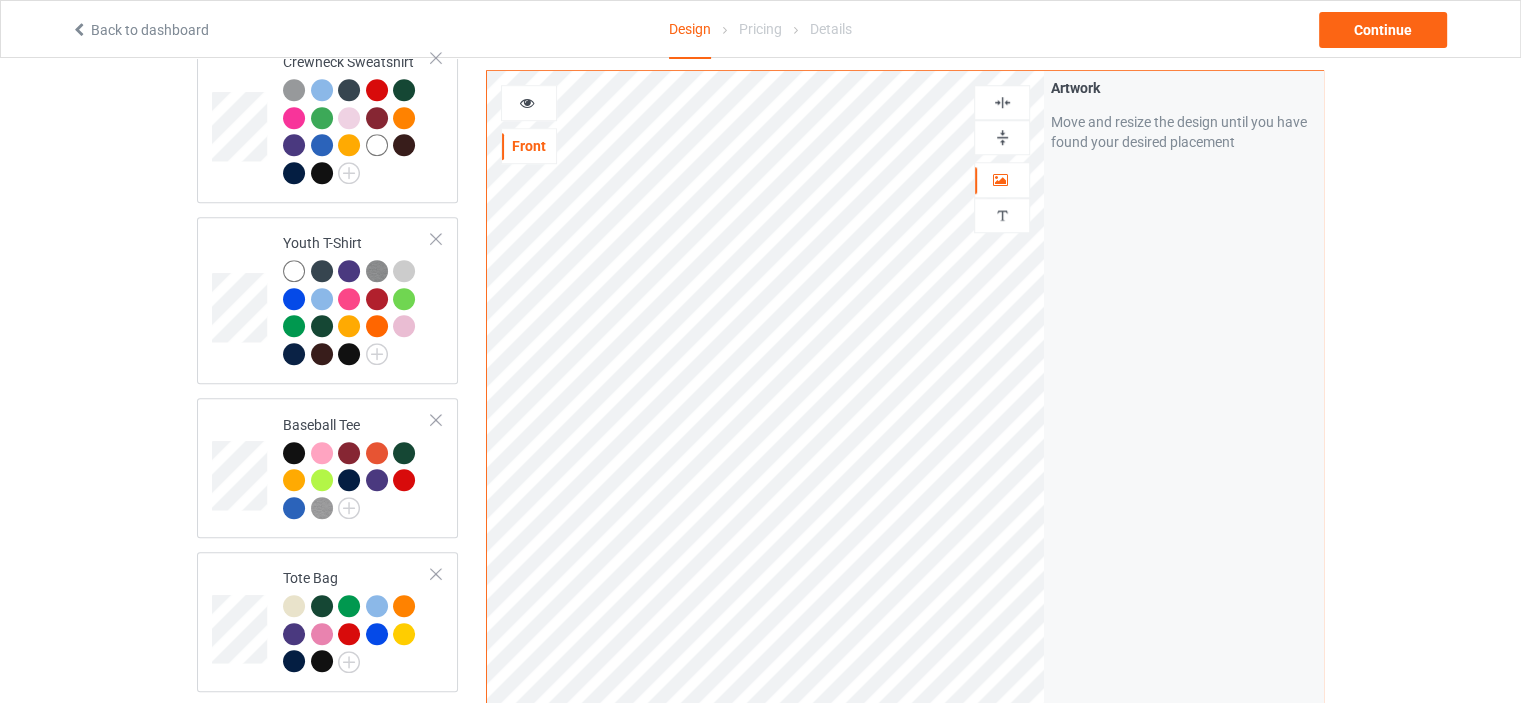 click at bounding box center [1002, 137] 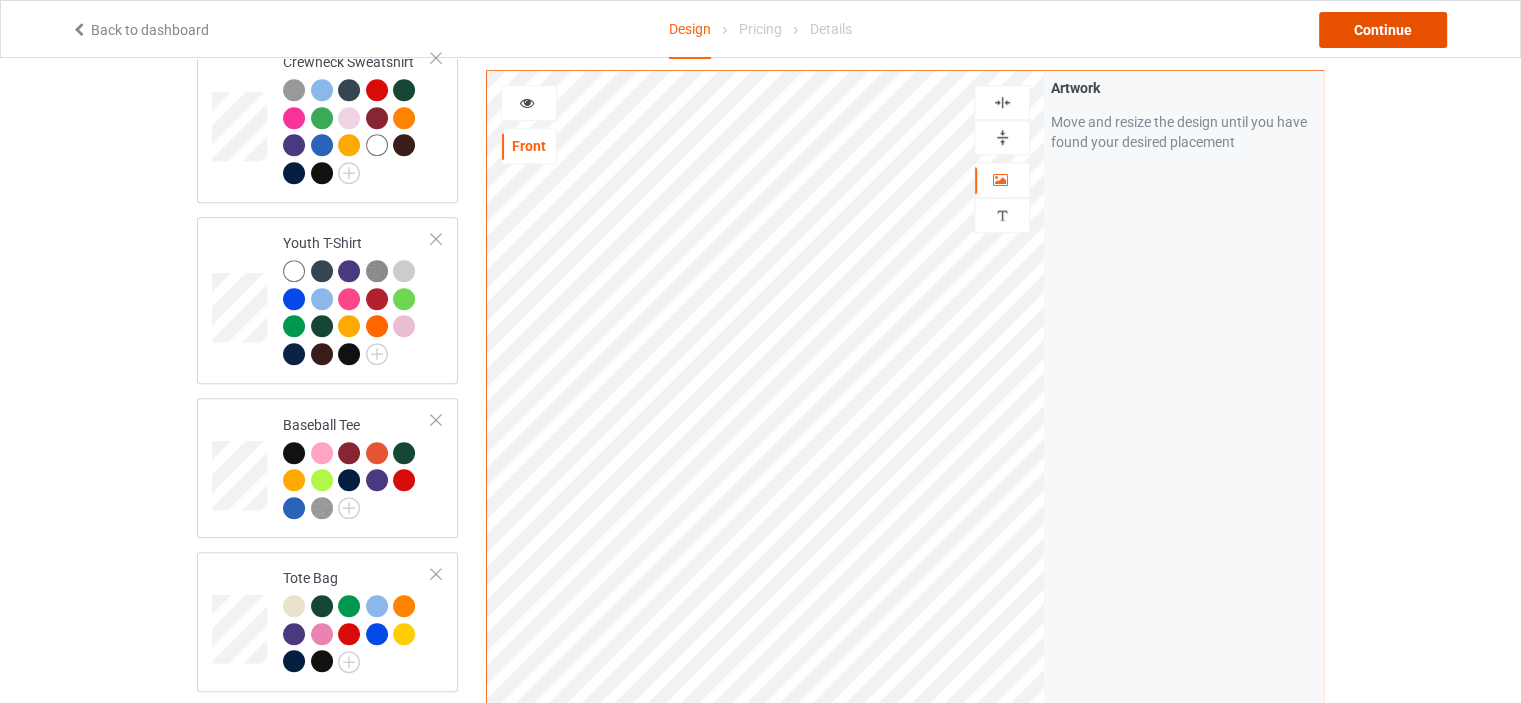 click on "Continue" at bounding box center (1383, 30) 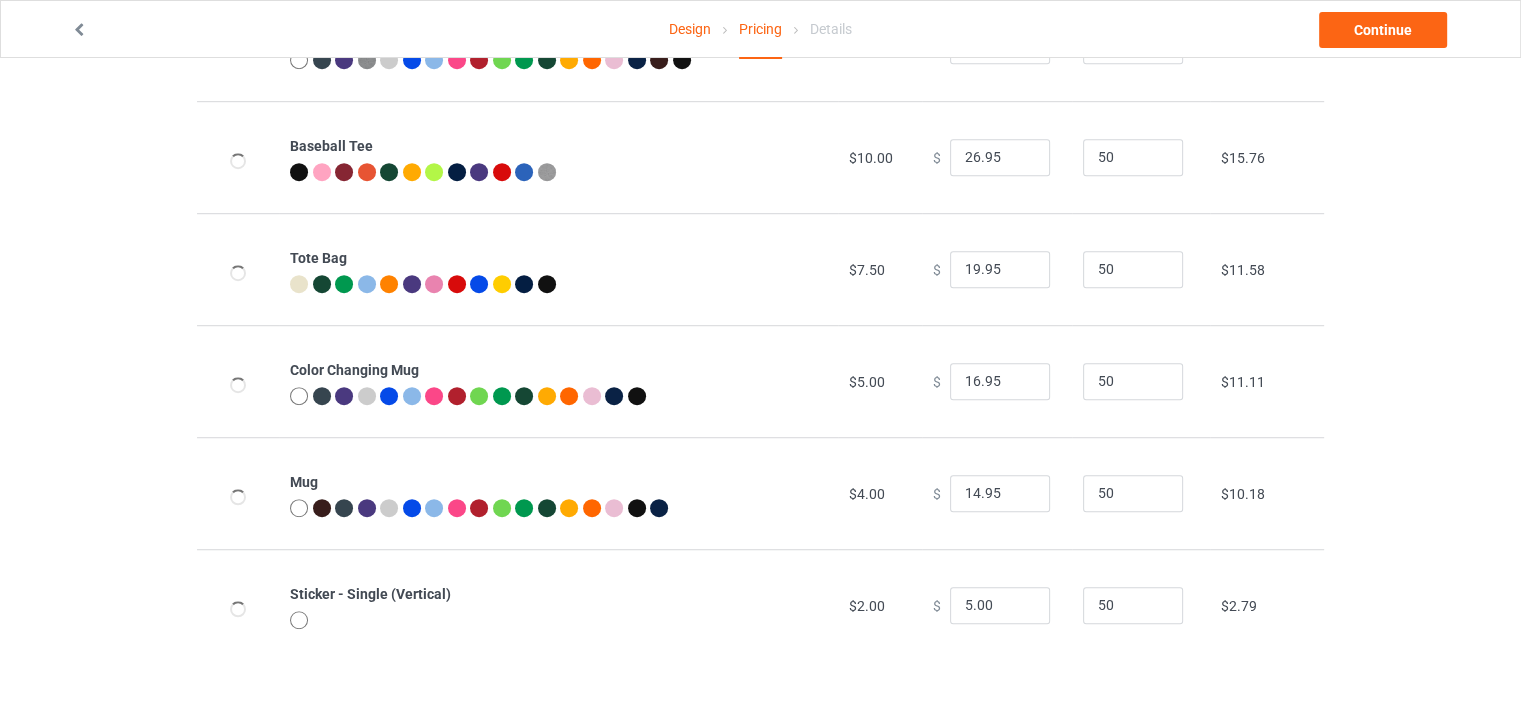 scroll, scrollTop: 0, scrollLeft: 0, axis: both 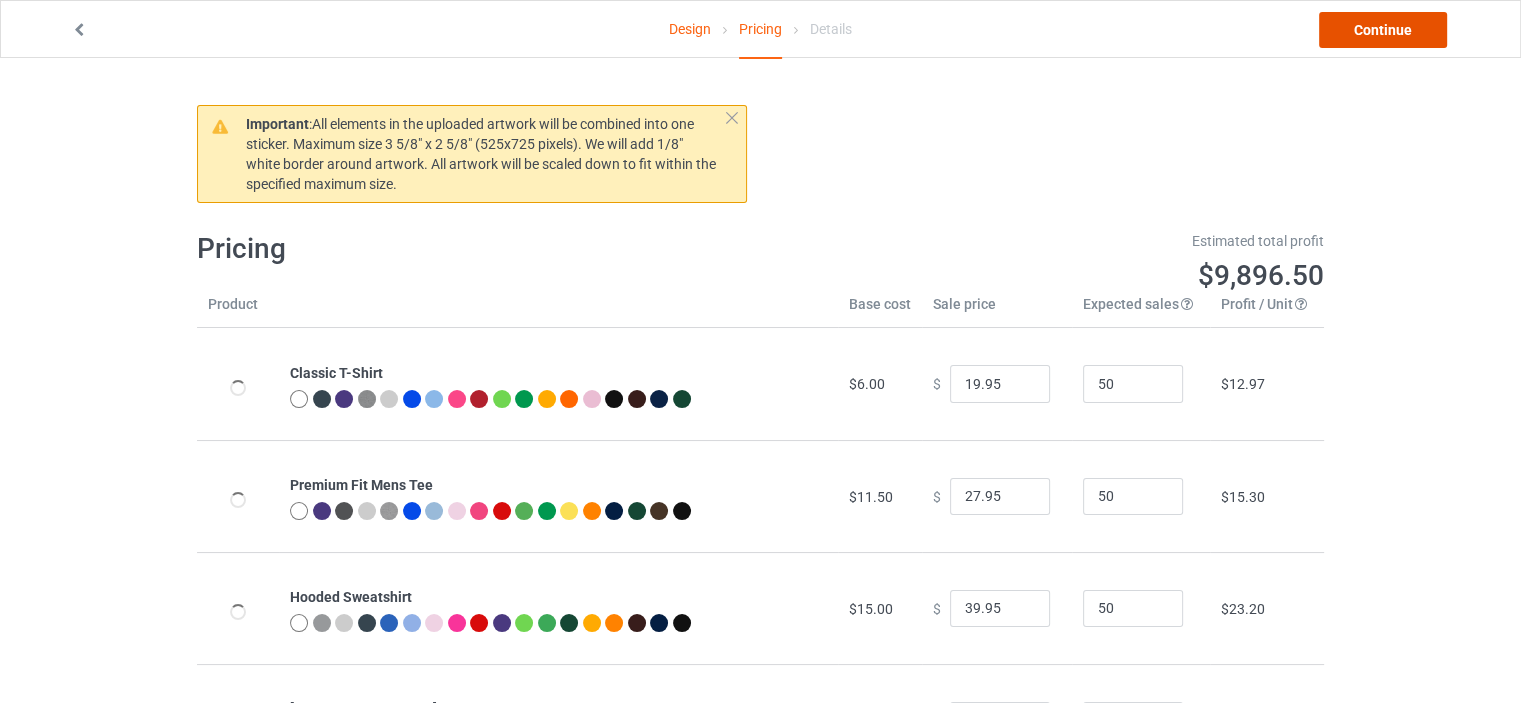 click on "Continue" at bounding box center (1383, 30) 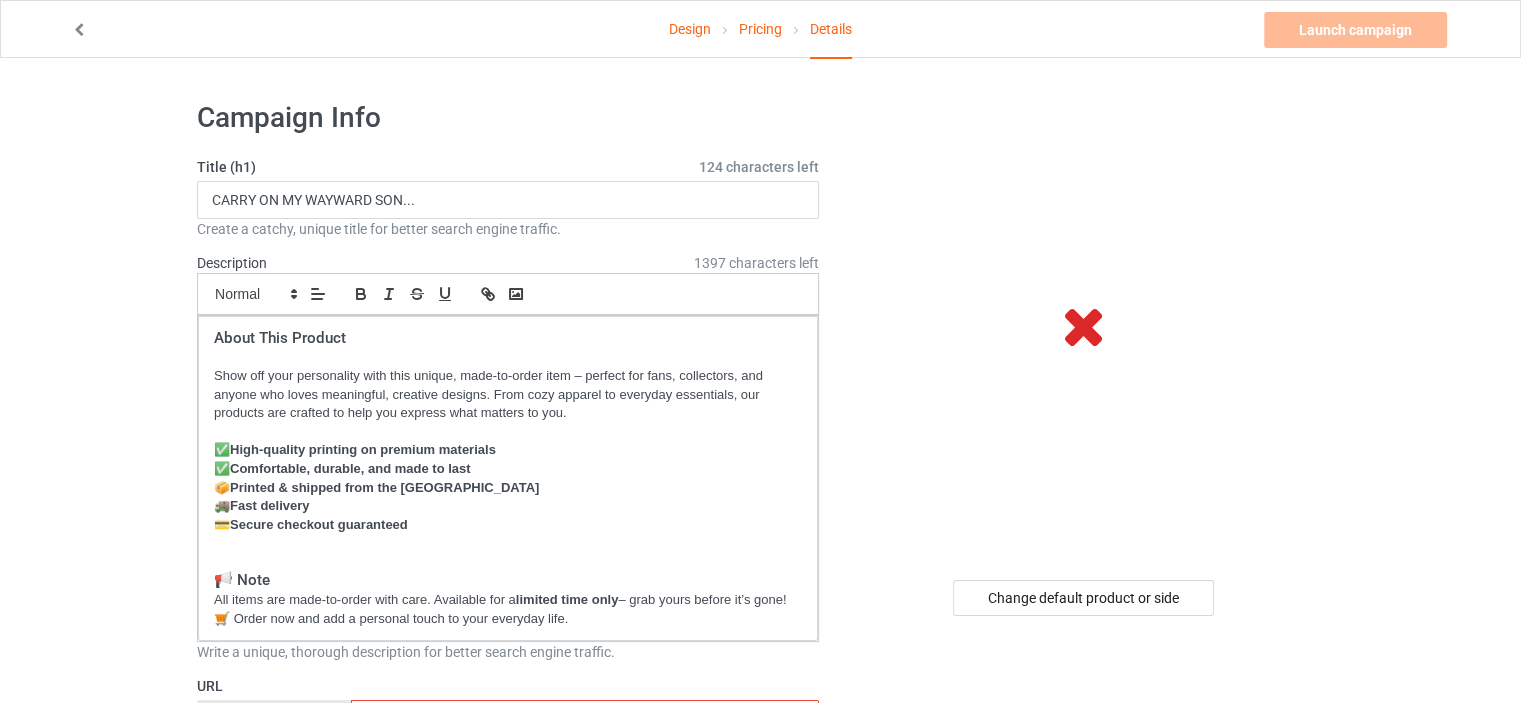 click on "Design" at bounding box center [690, 29] 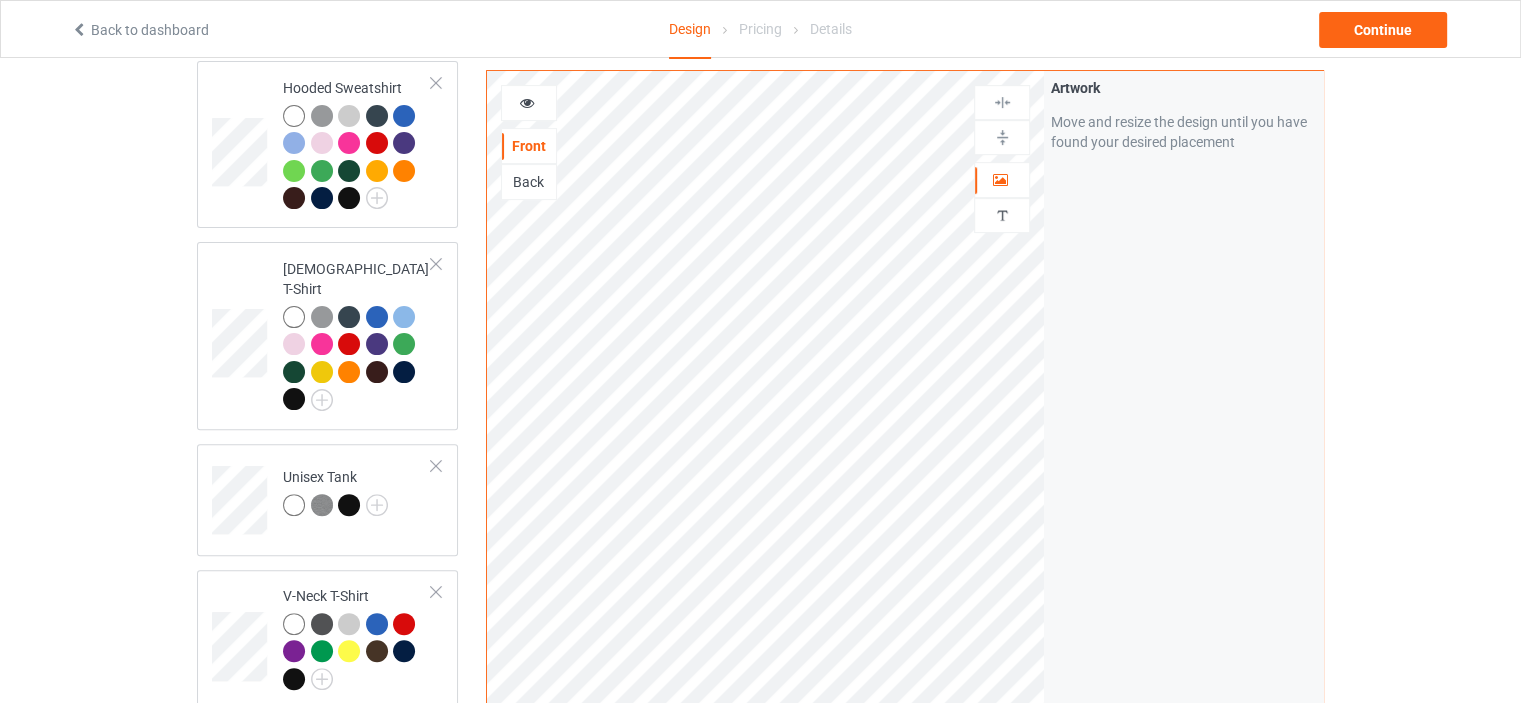 scroll, scrollTop: 600, scrollLeft: 0, axis: vertical 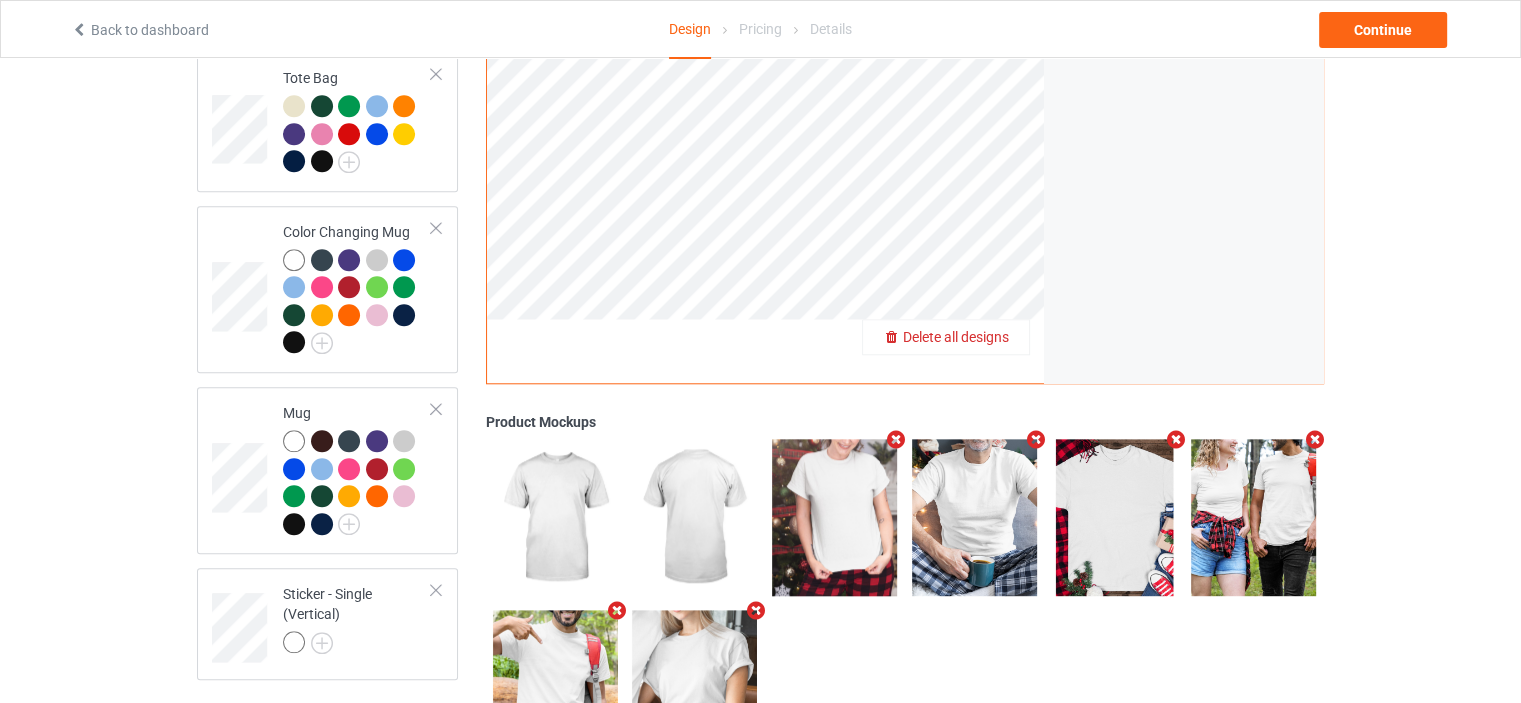 click on "Delete all designs" at bounding box center [956, 337] 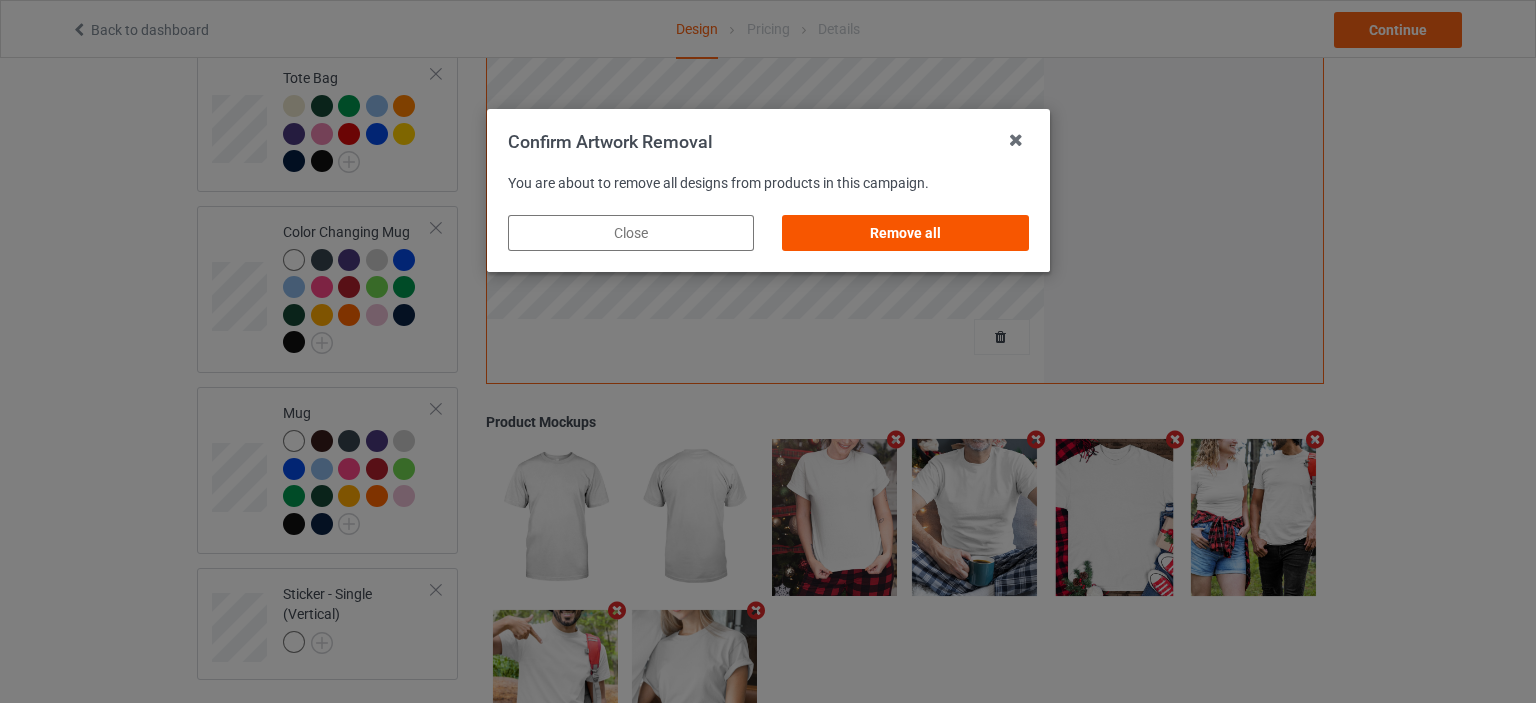 click on "Remove all" at bounding box center (905, 233) 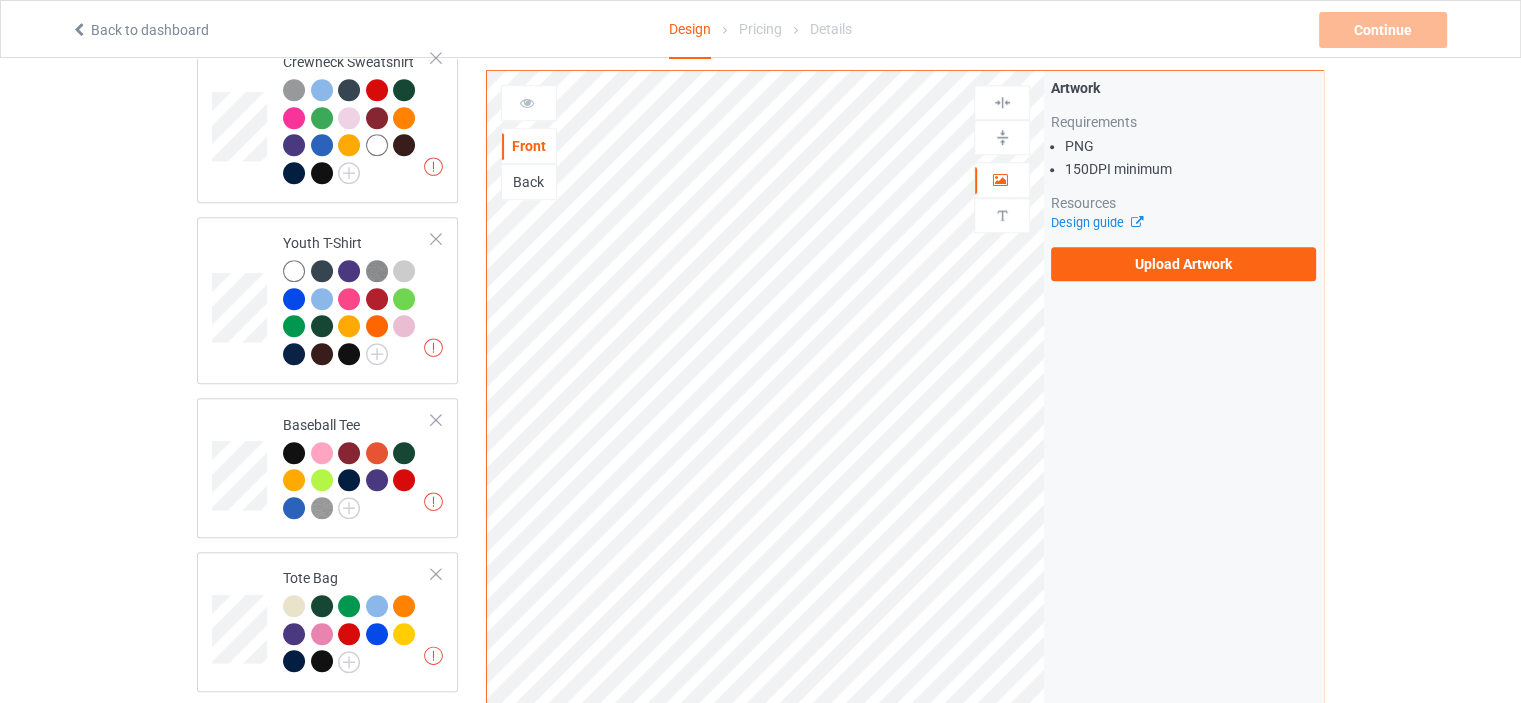 scroll, scrollTop: 1400, scrollLeft: 0, axis: vertical 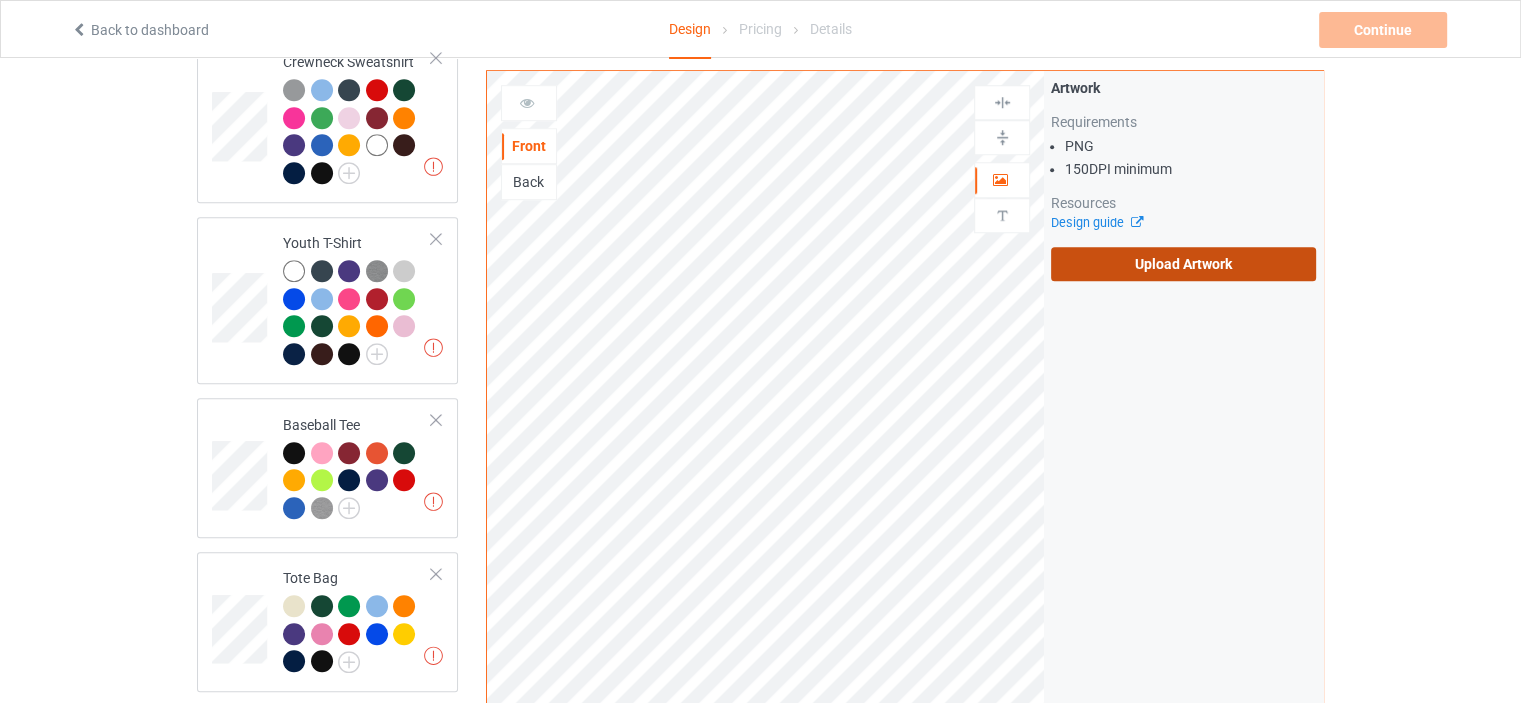 click on "Upload Artwork" at bounding box center (1183, 264) 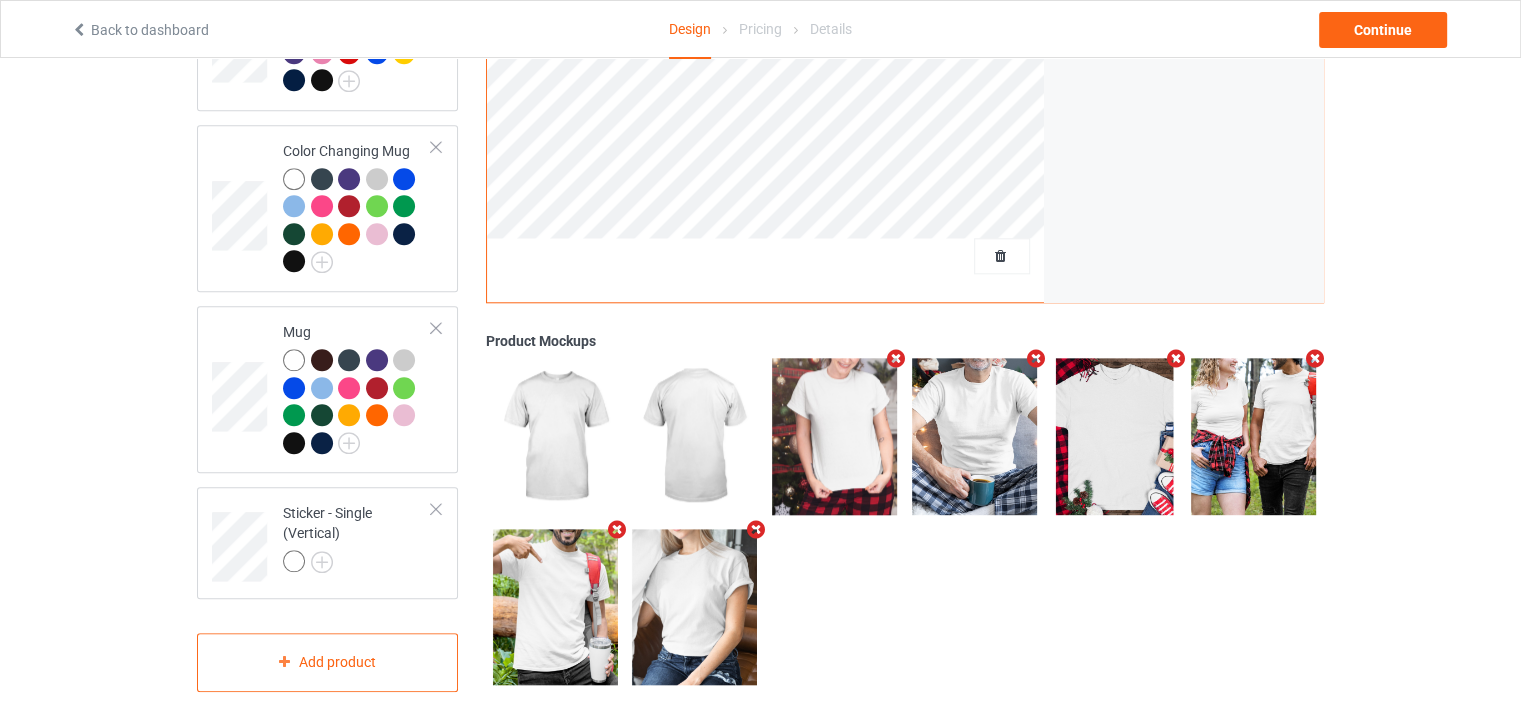 scroll, scrollTop: 1984, scrollLeft: 0, axis: vertical 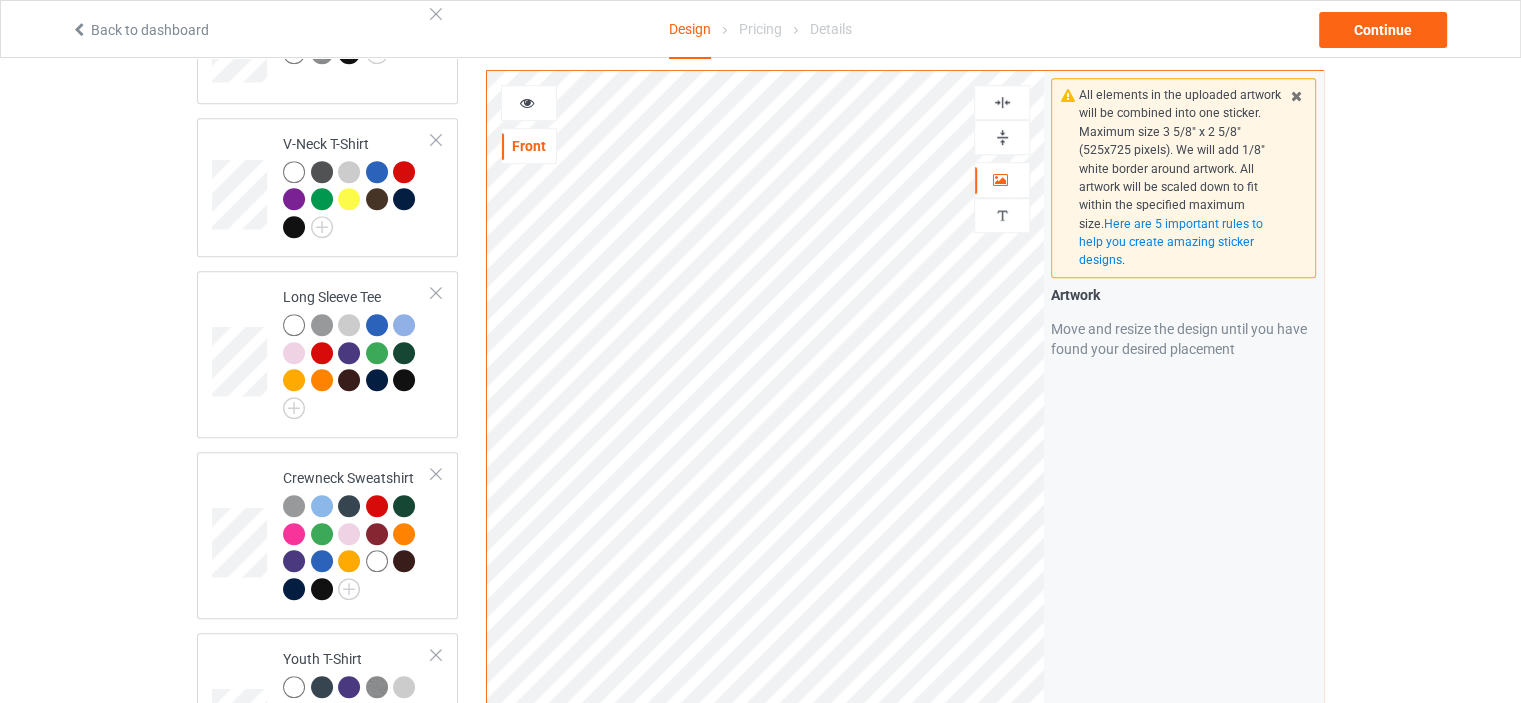 click at bounding box center (1002, 102) 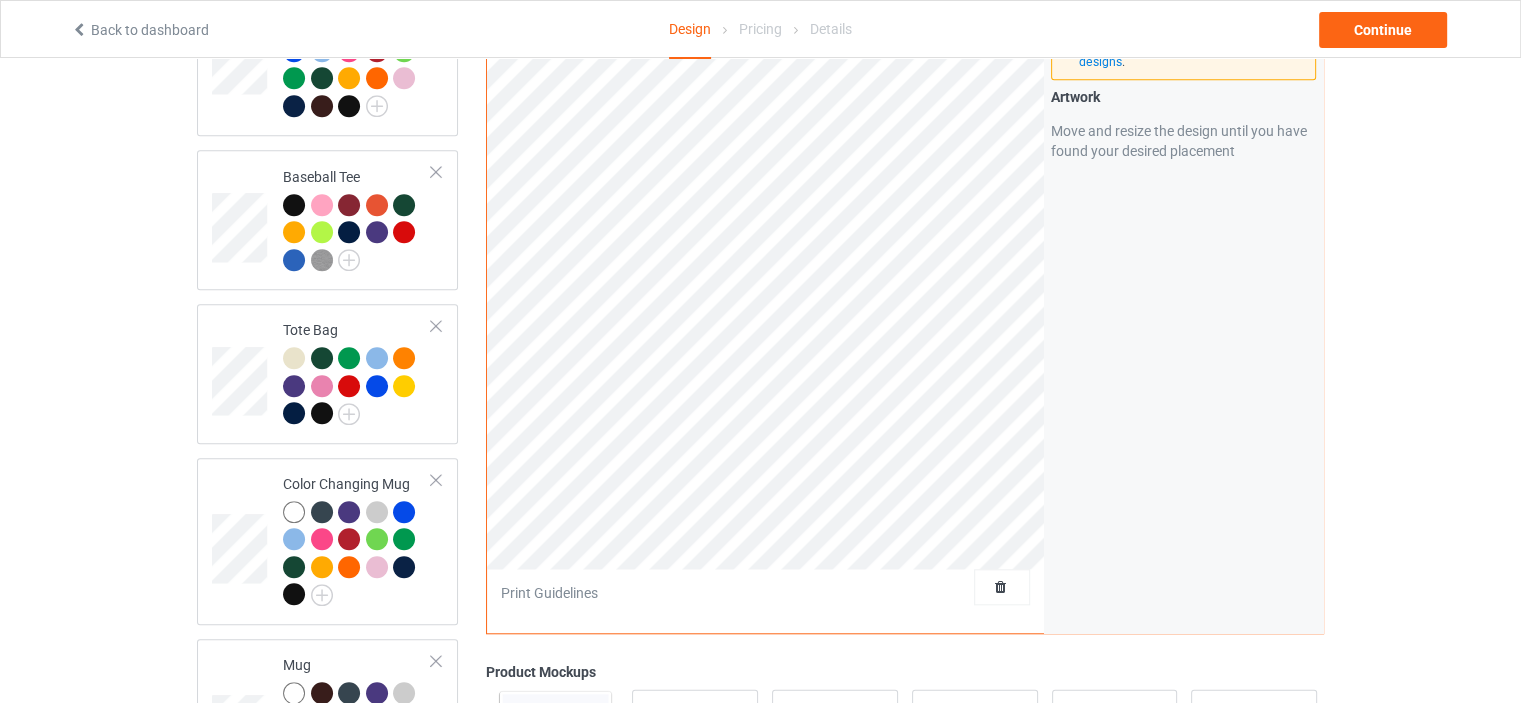 scroll, scrollTop: 1784, scrollLeft: 0, axis: vertical 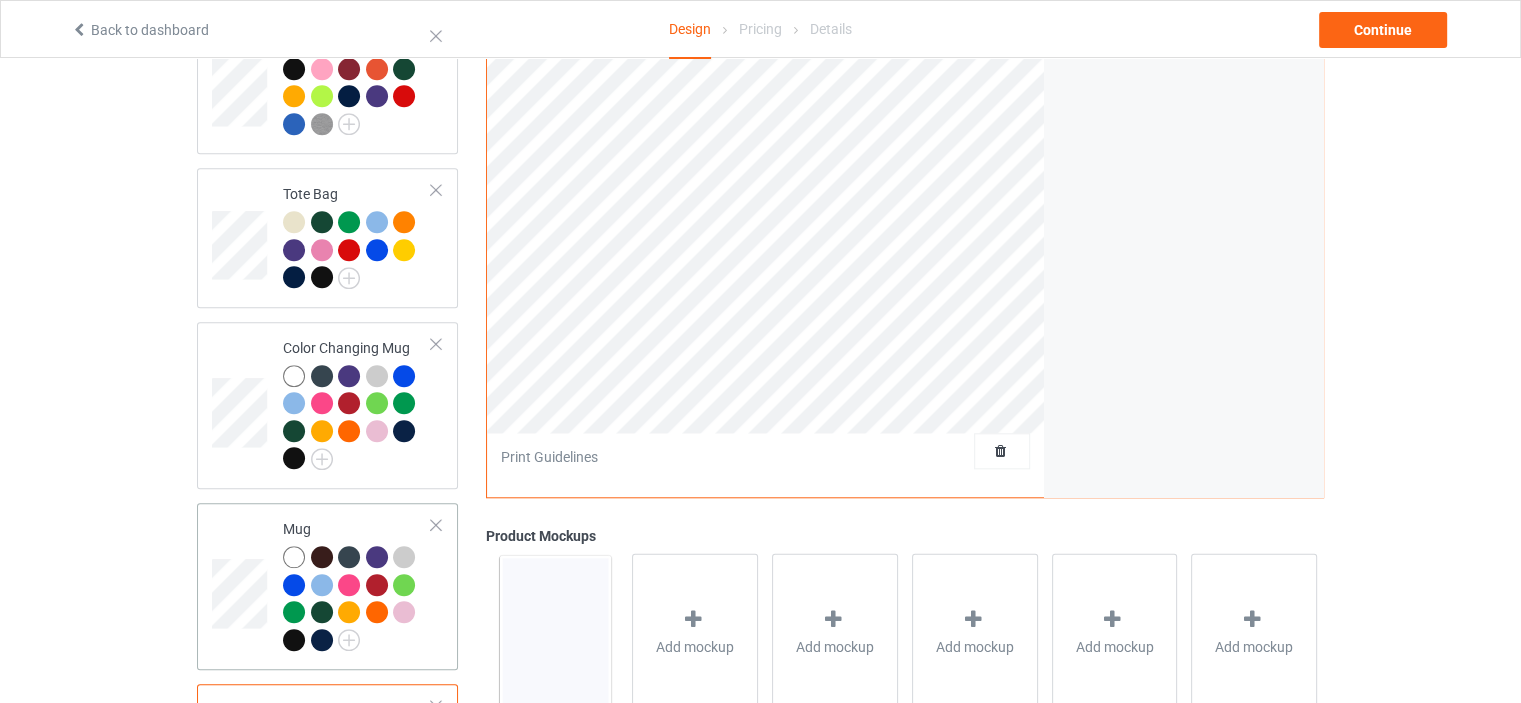 click at bounding box center (294, 557) 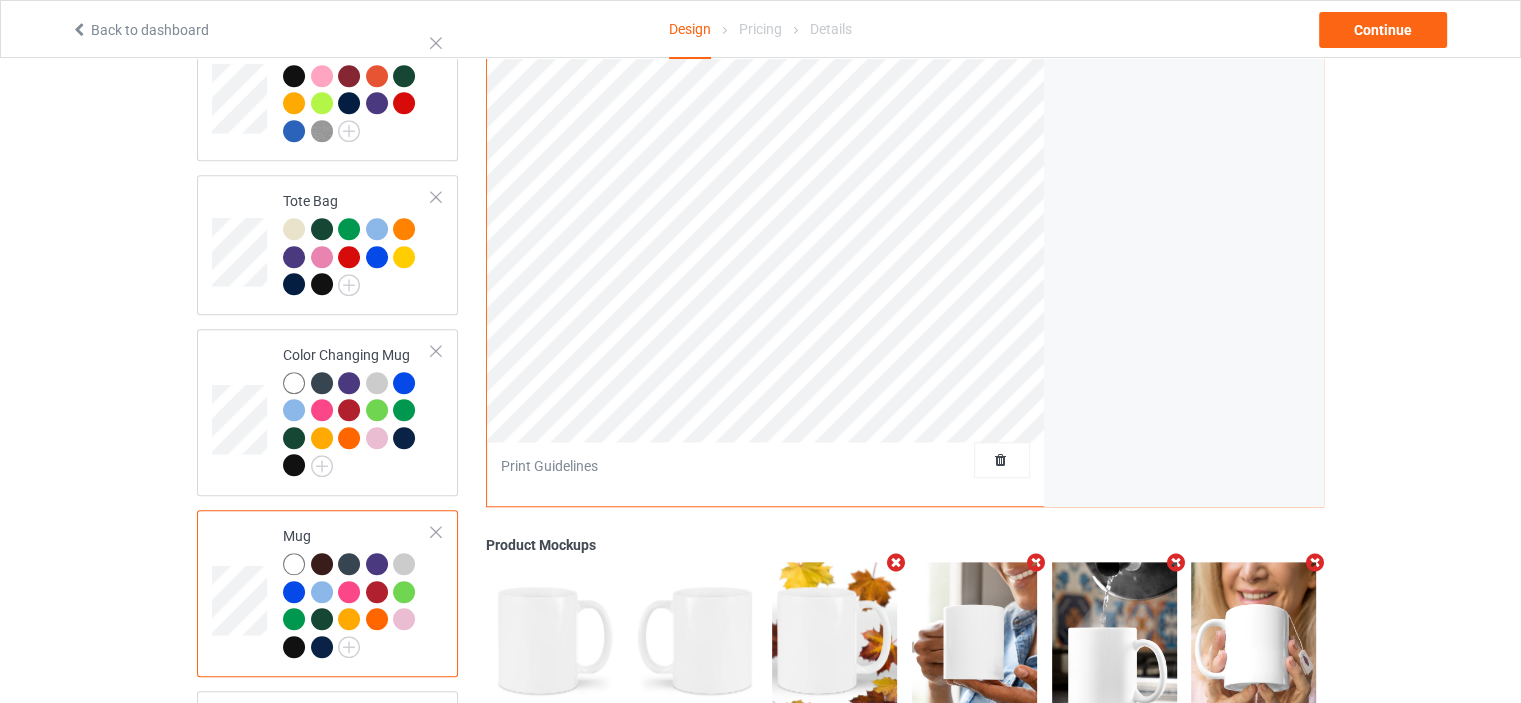 scroll, scrollTop: 1484, scrollLeft: 0, axis: vertical 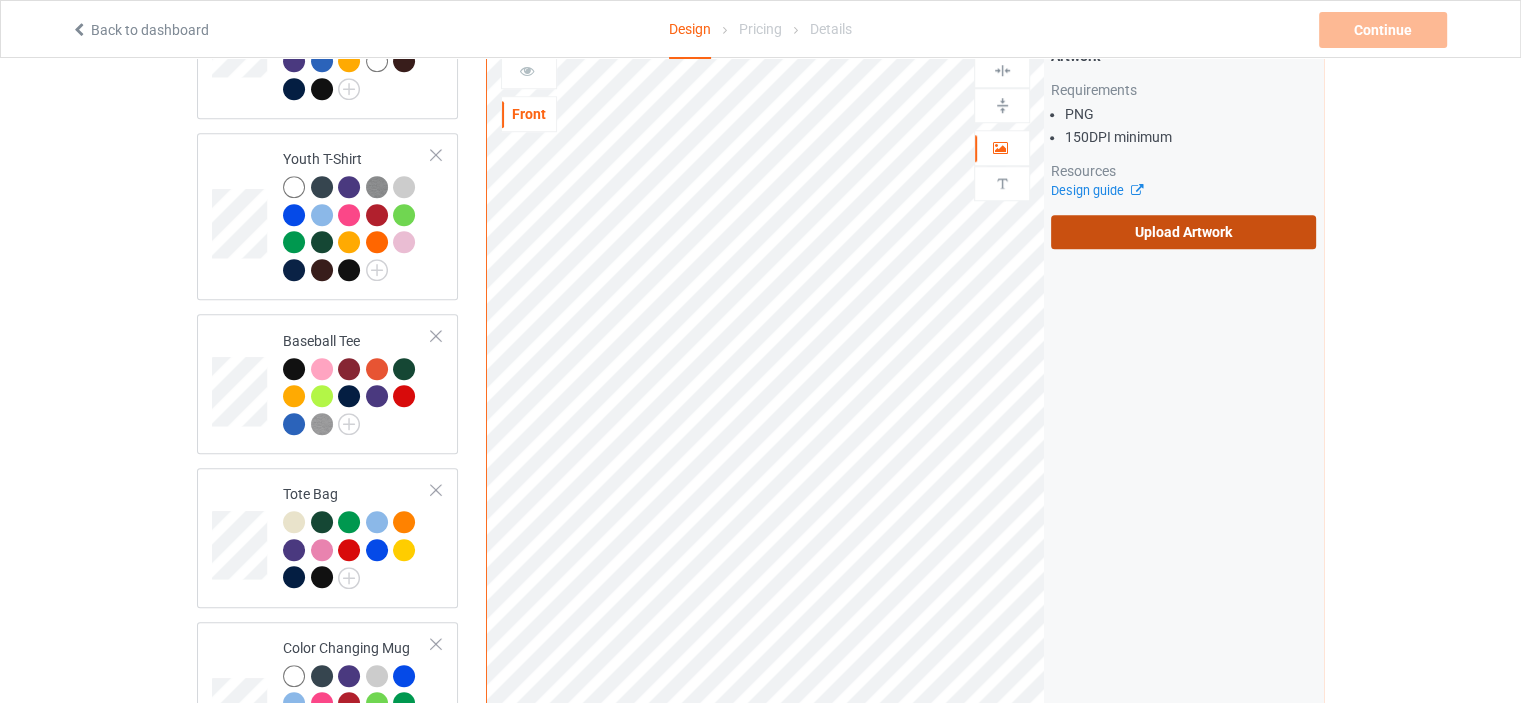 click on "Upload Artwork" at bounding box center [1183, 232] 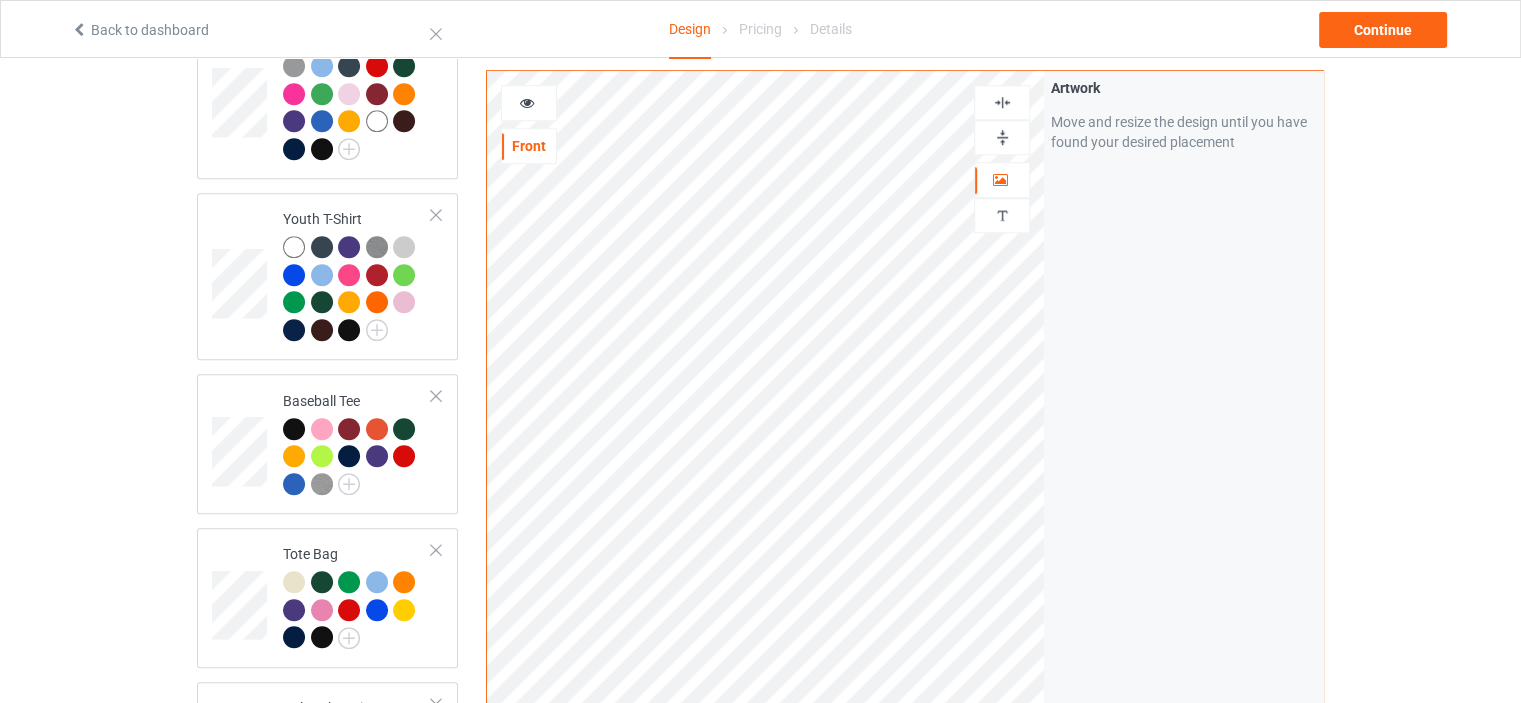 scroll, scrollTop: 1384, scrollLeft: 0, axis: vertical 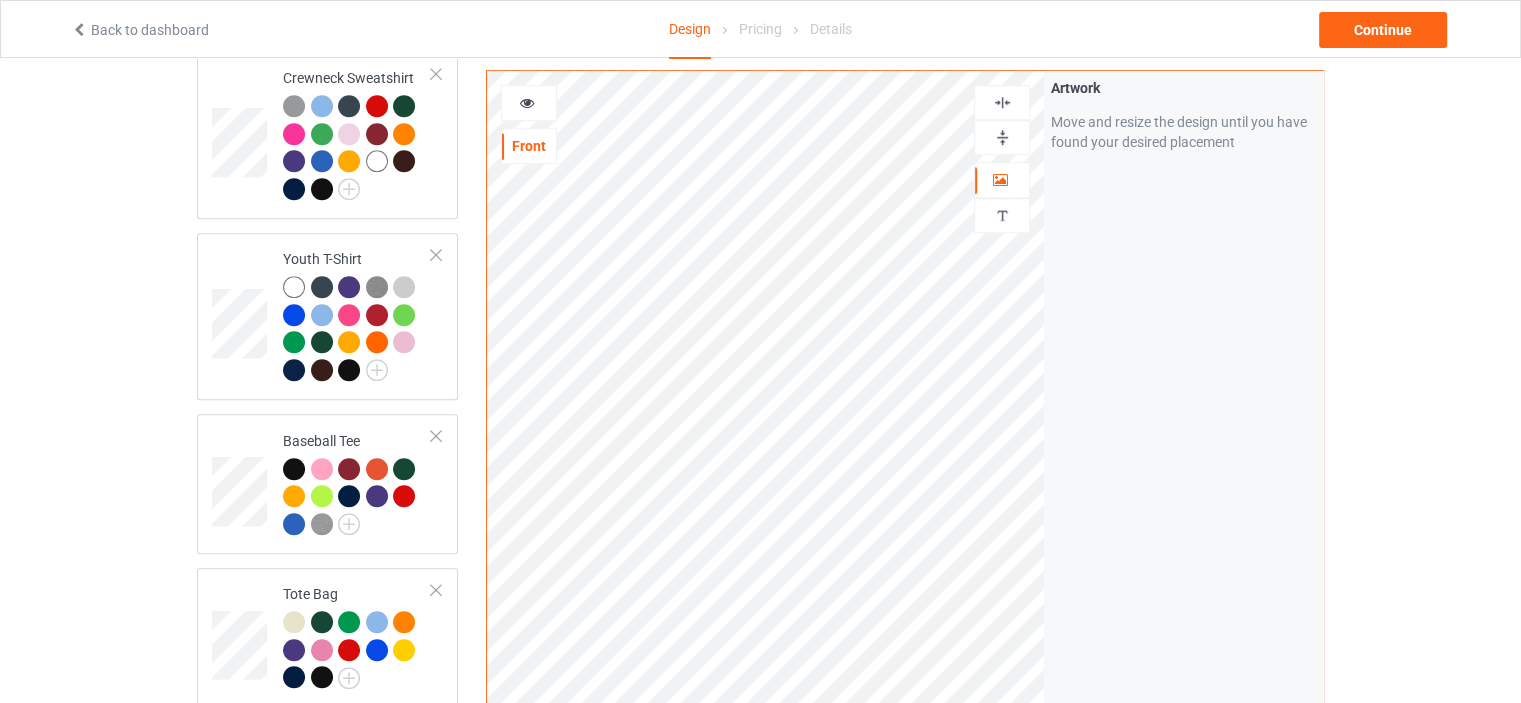 click at bounding box center (1002, 102) 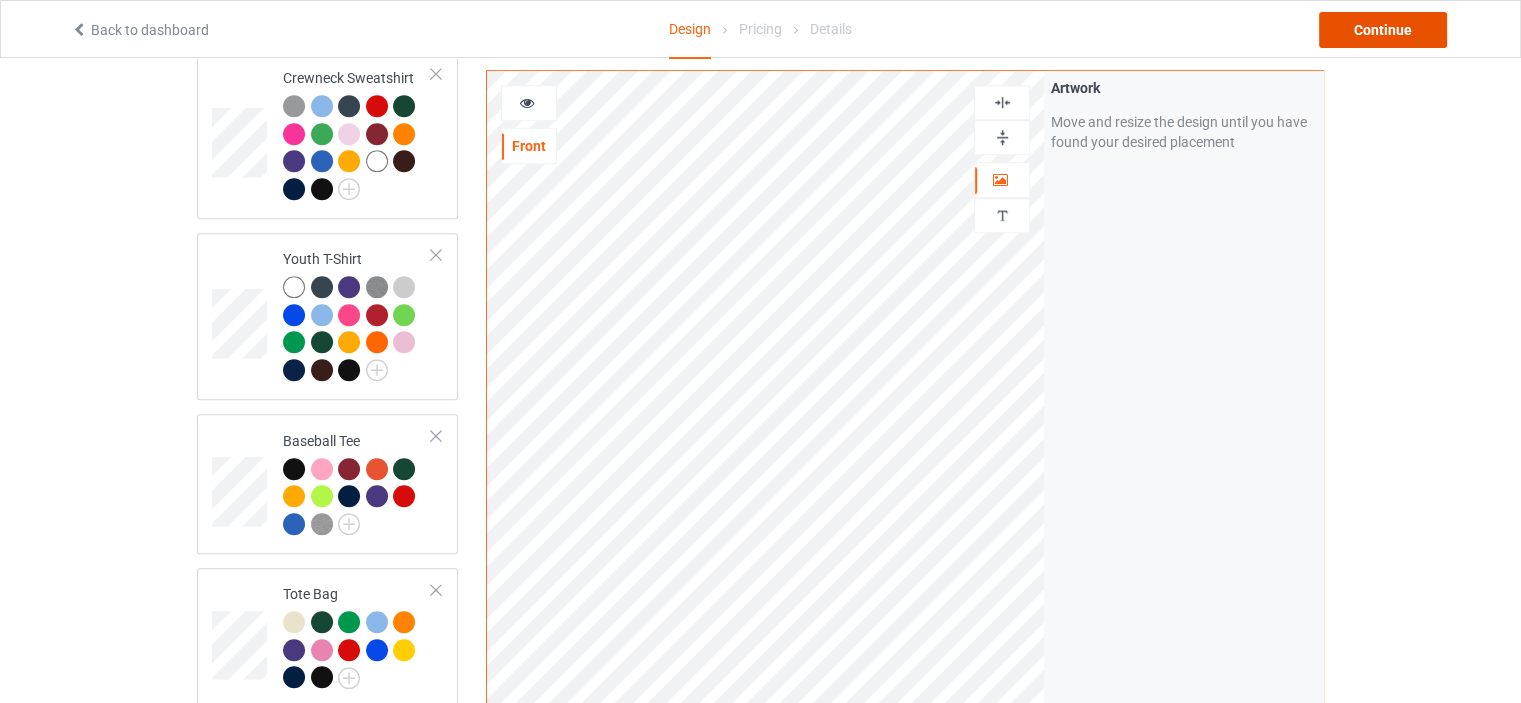 click on "Continue" at bounding box center [1383, 30] 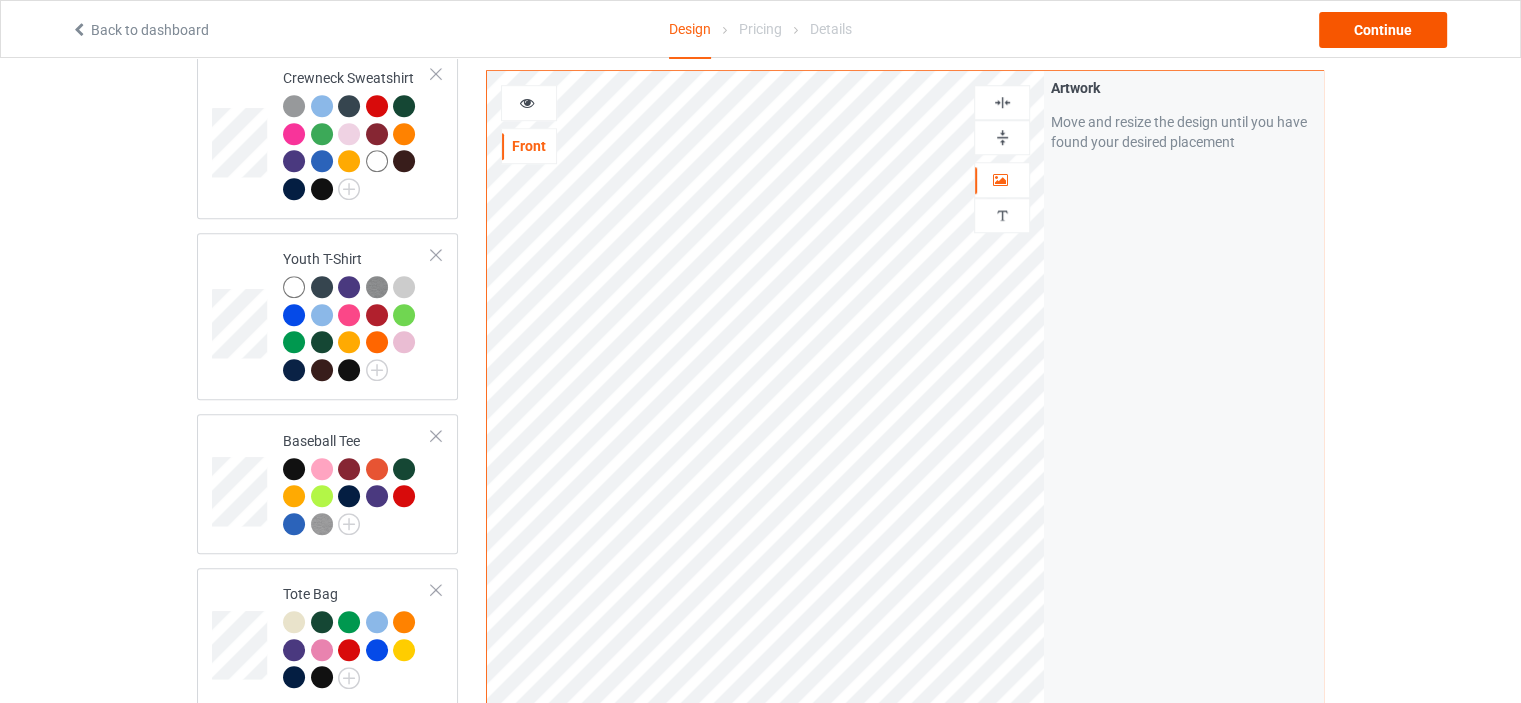 scroll, scrollTop: 0, scrollLeft: 0, axis: both 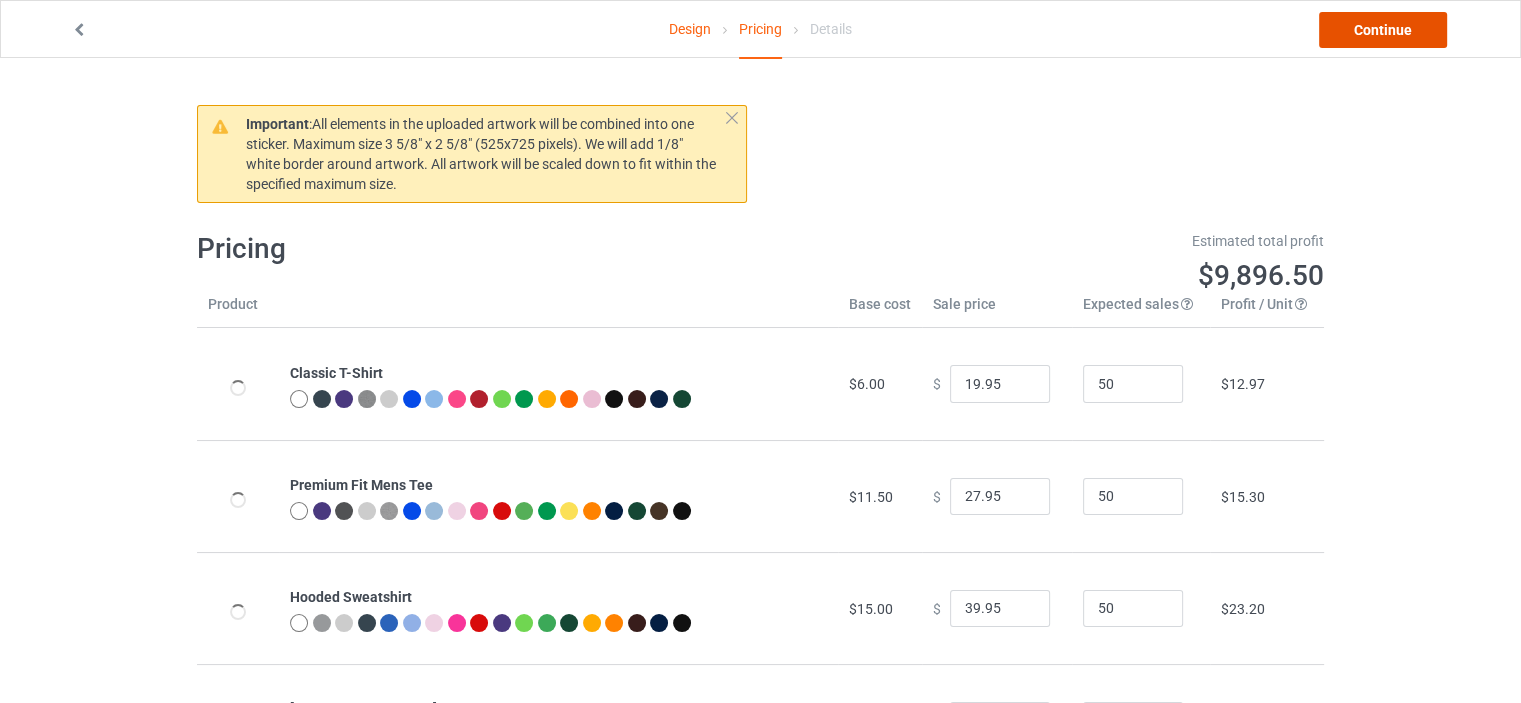 click on "Continue" at bounding box center (1383, 30) 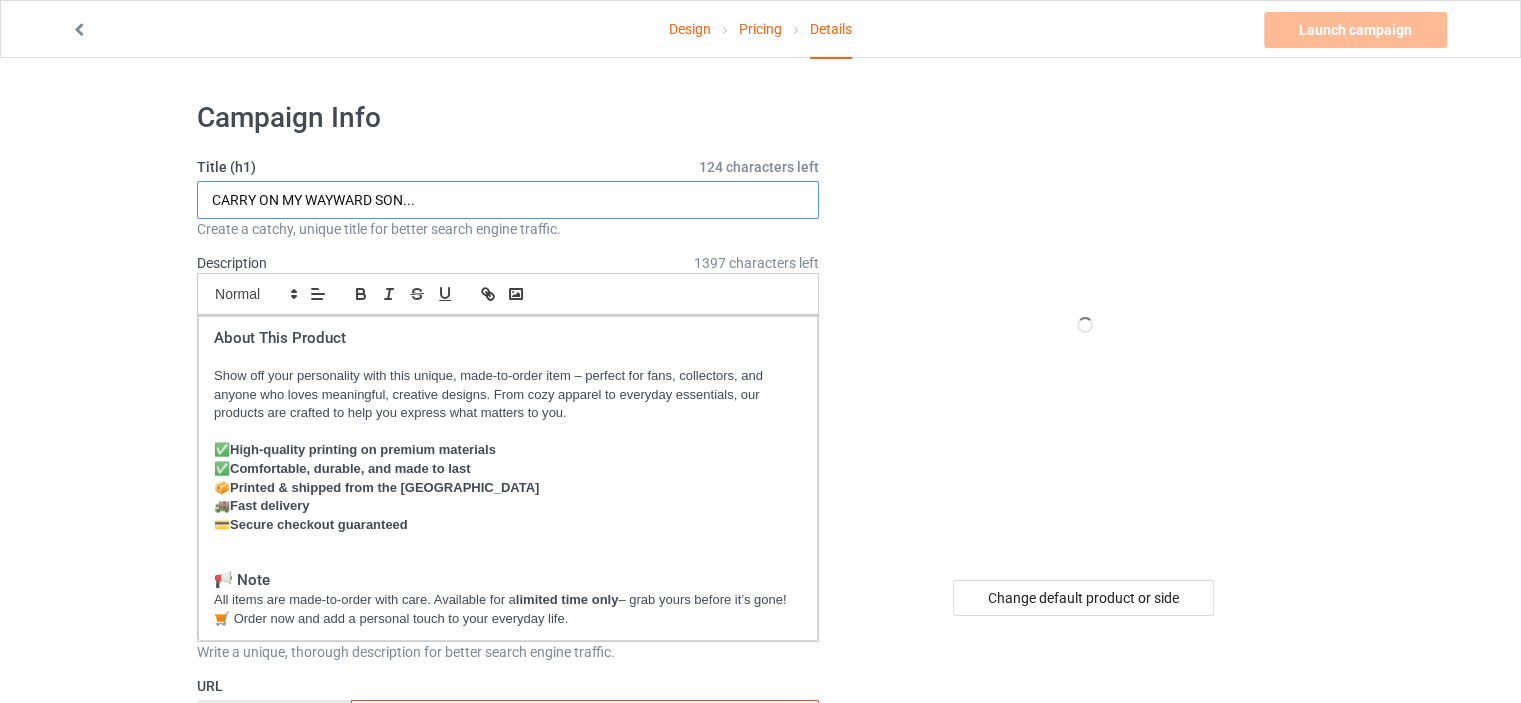 click on "CARRY ON MY WAYWARD SON..." at bounding box center (508, 200) 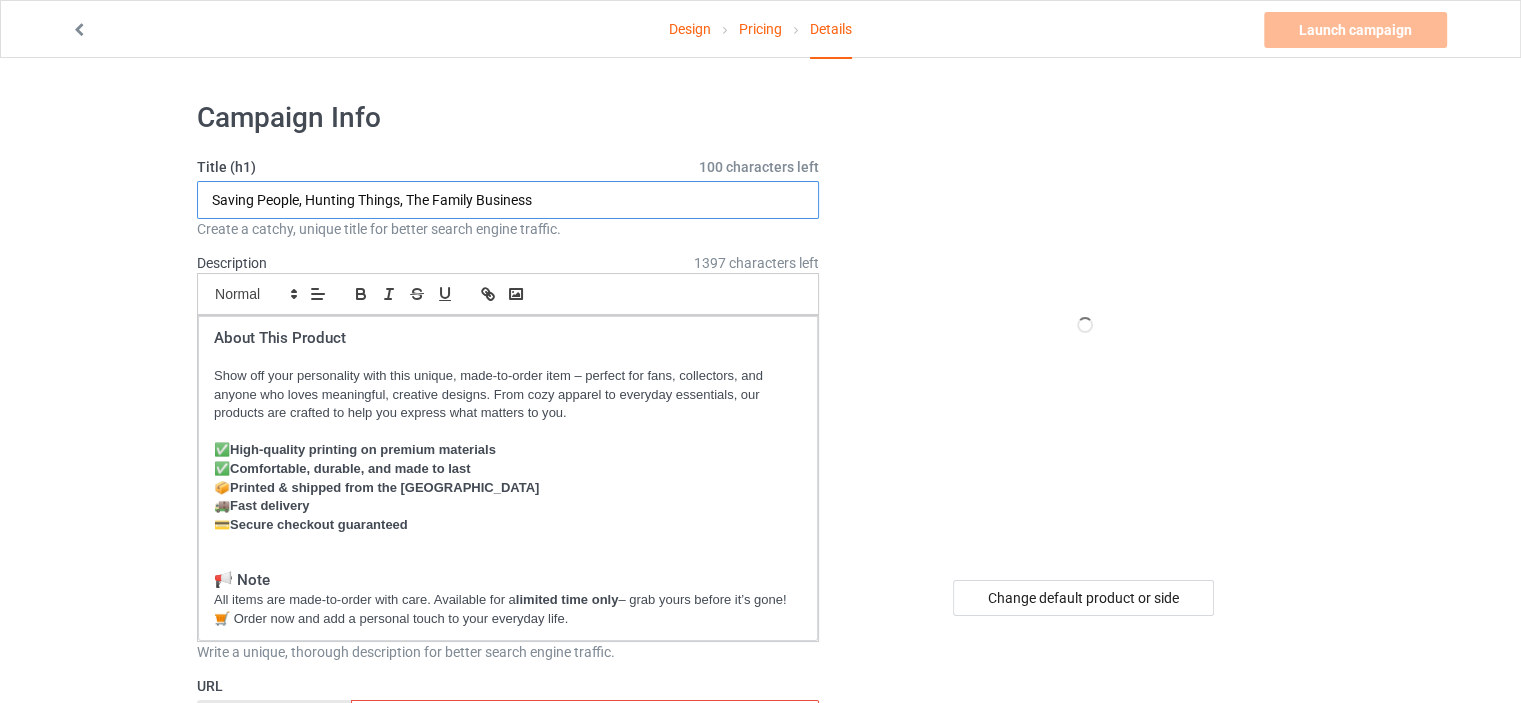drag, startPoint x: 542, startPoint y: 208, endPoint x: 480, endPoint y: 211, distance: 62.072536 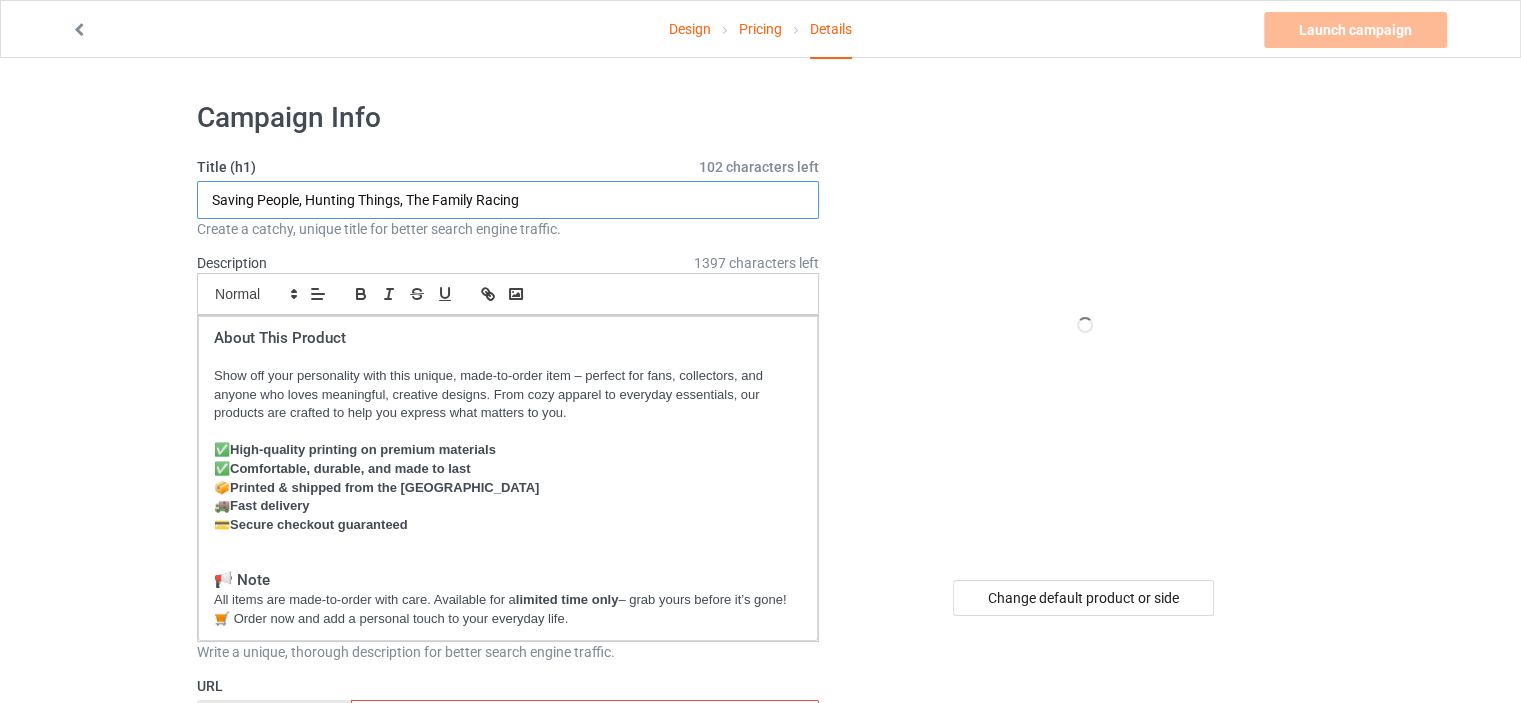 click on "Saving People, Hunting Things, The Family Racing" at bounding box center (508, 200) 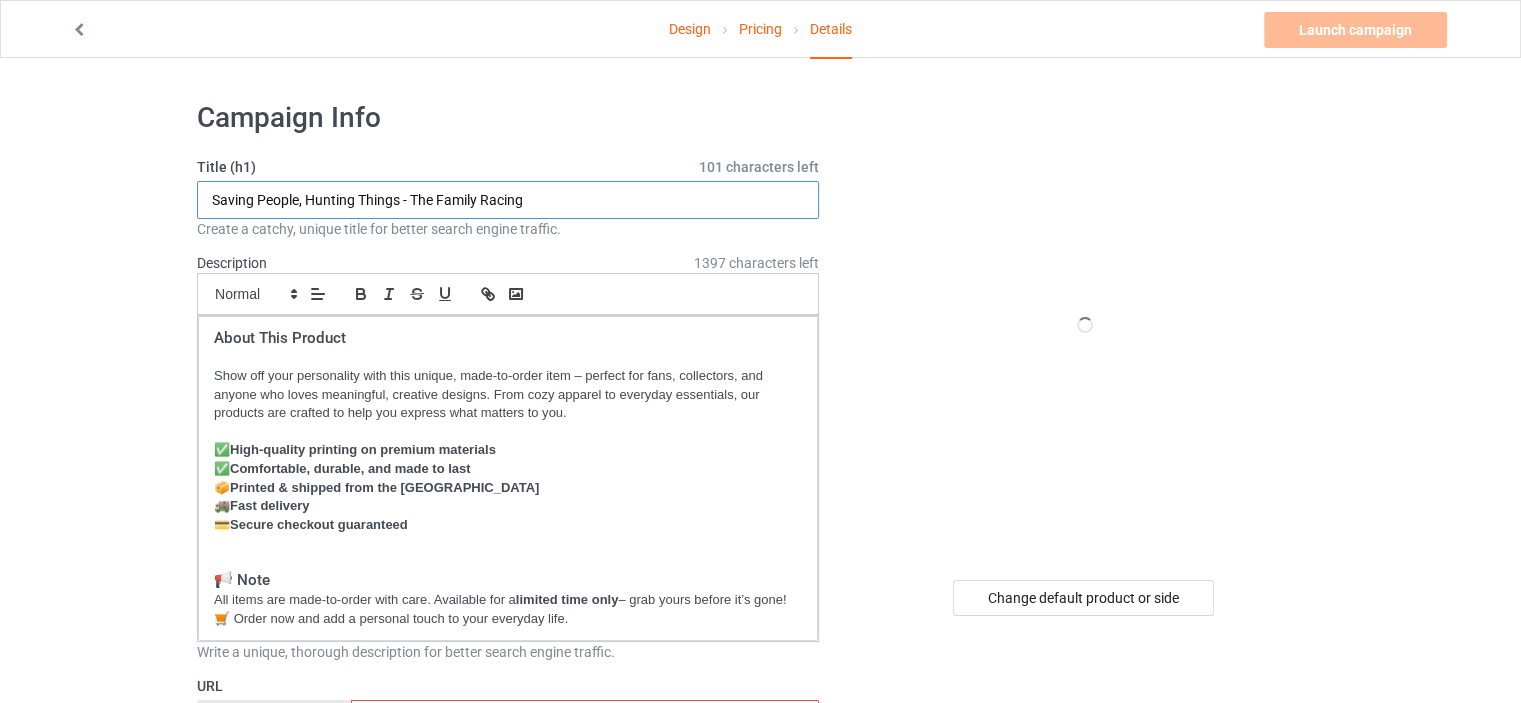 click on "Saving People, Hunting Things - The Family Racing" at bounding box center [508, 200] 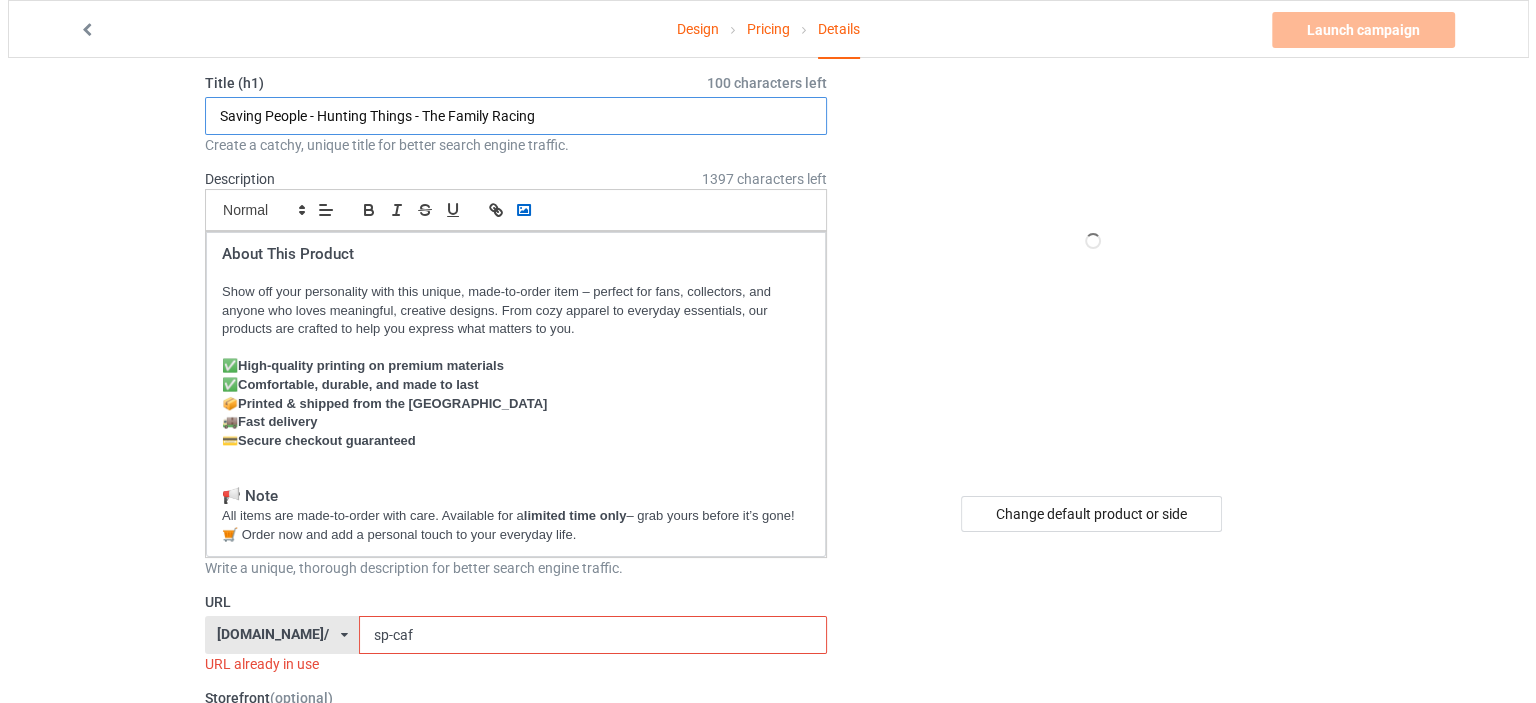 scroll, scrollTop: 200, scrollLeft: 0, axis: vertical 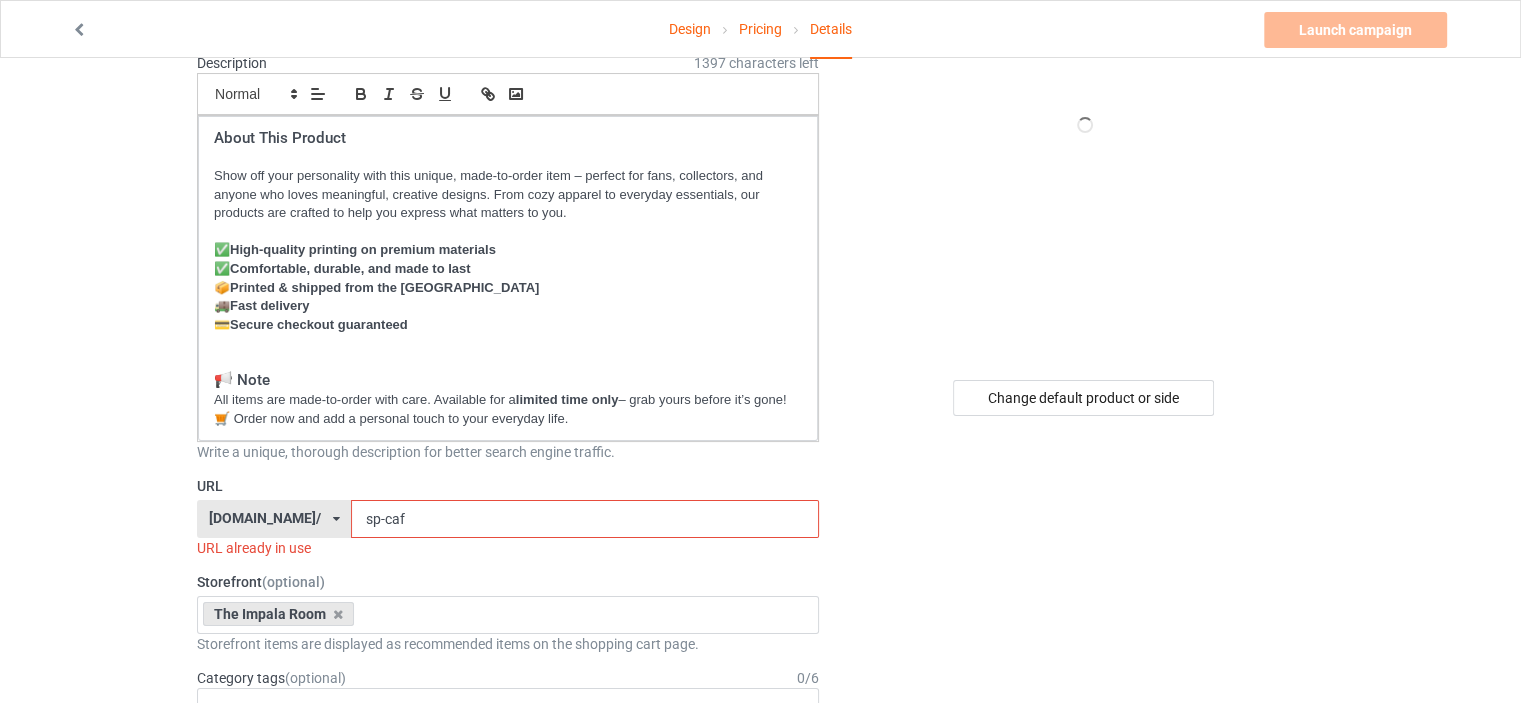 type on "Saving People - Hunting Things - The Family Racing" 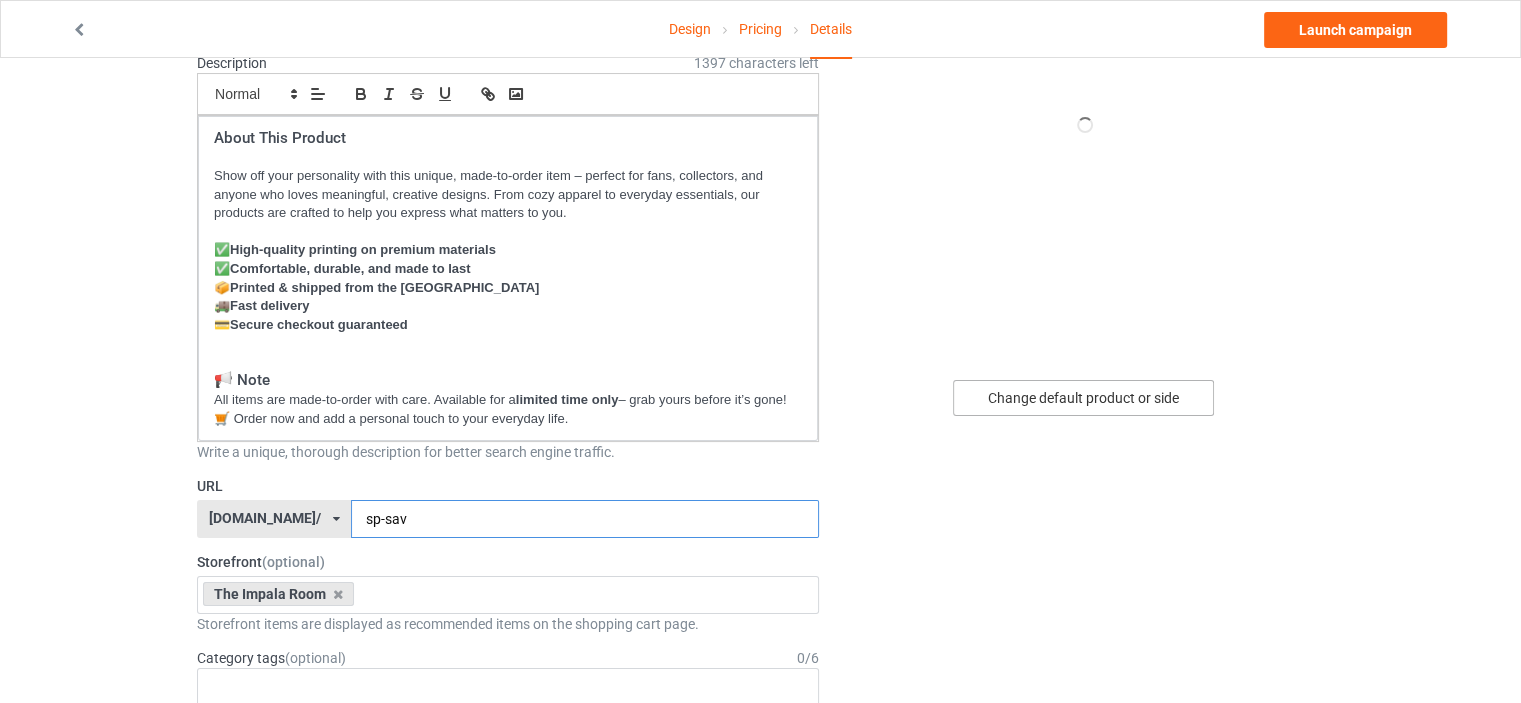 type on "sp-sav" 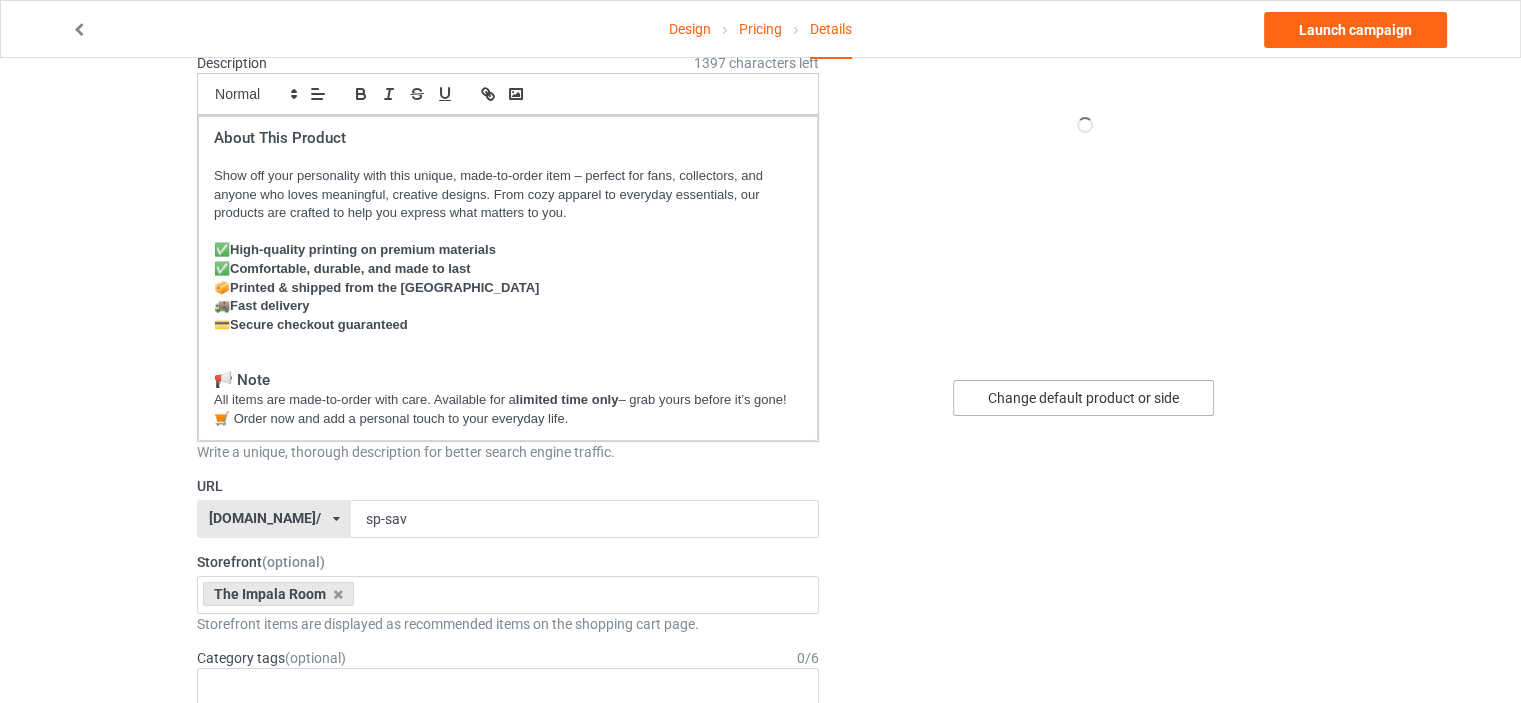 click on "Change default product or side" at bounding box center (1083, 398) 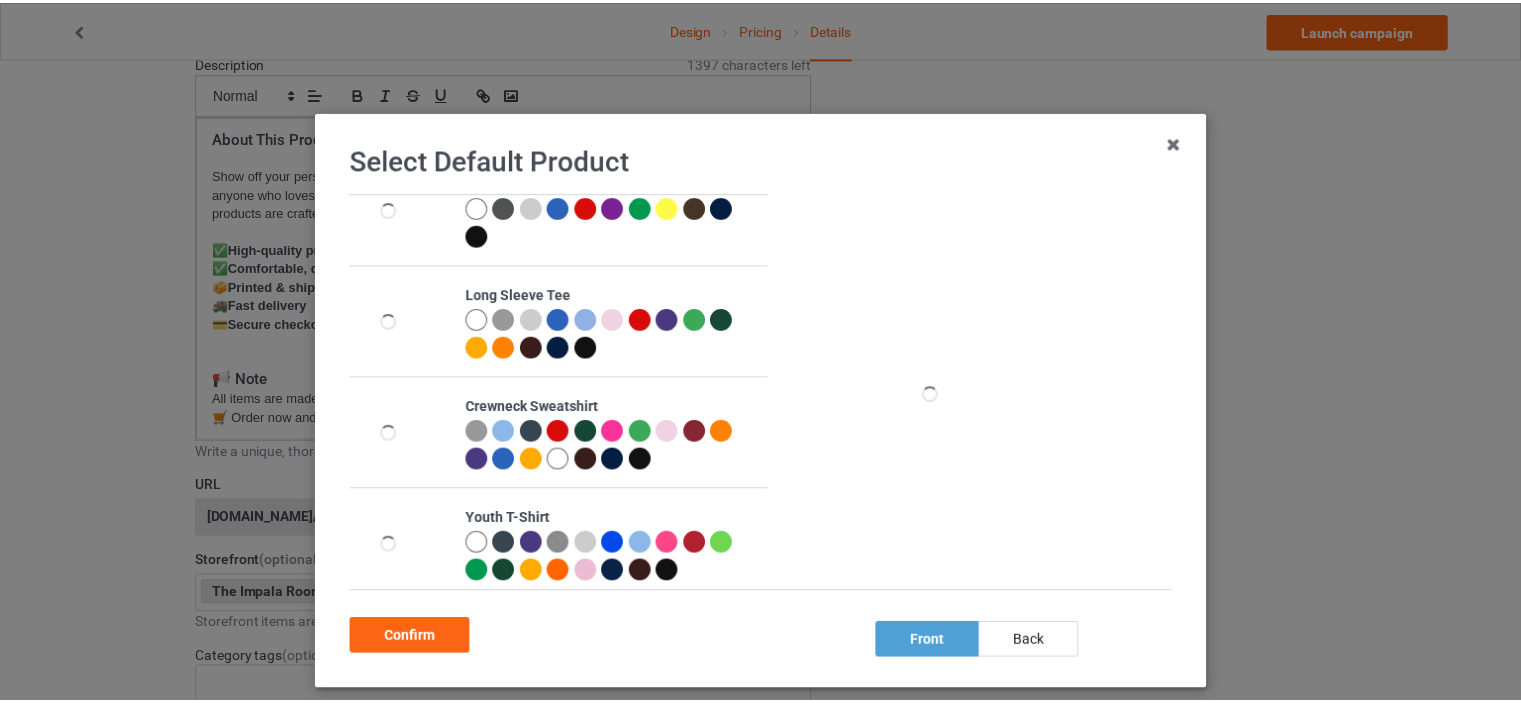 scroll, scrollTop: 1176, scrollLeft: 0, axis: vertical 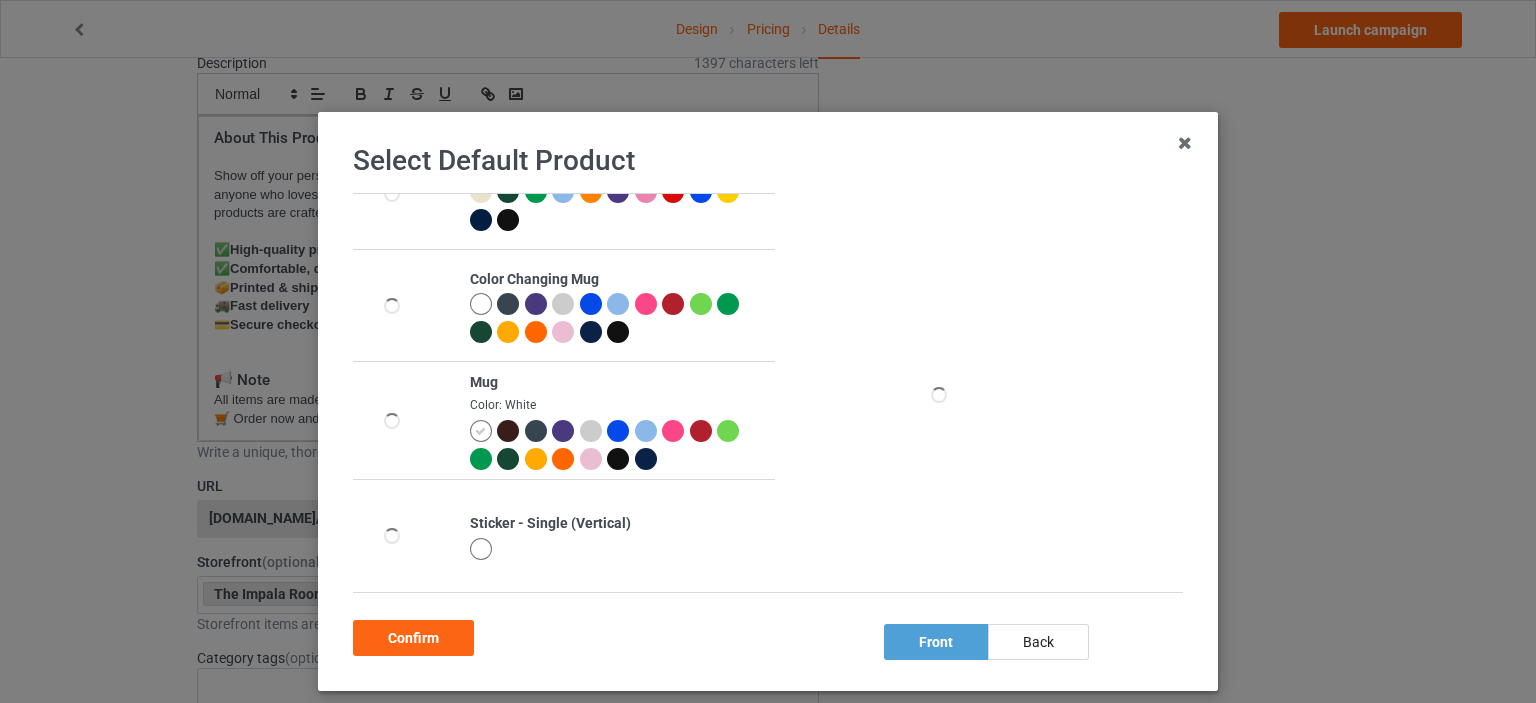 click at bounding box center (480, 431) 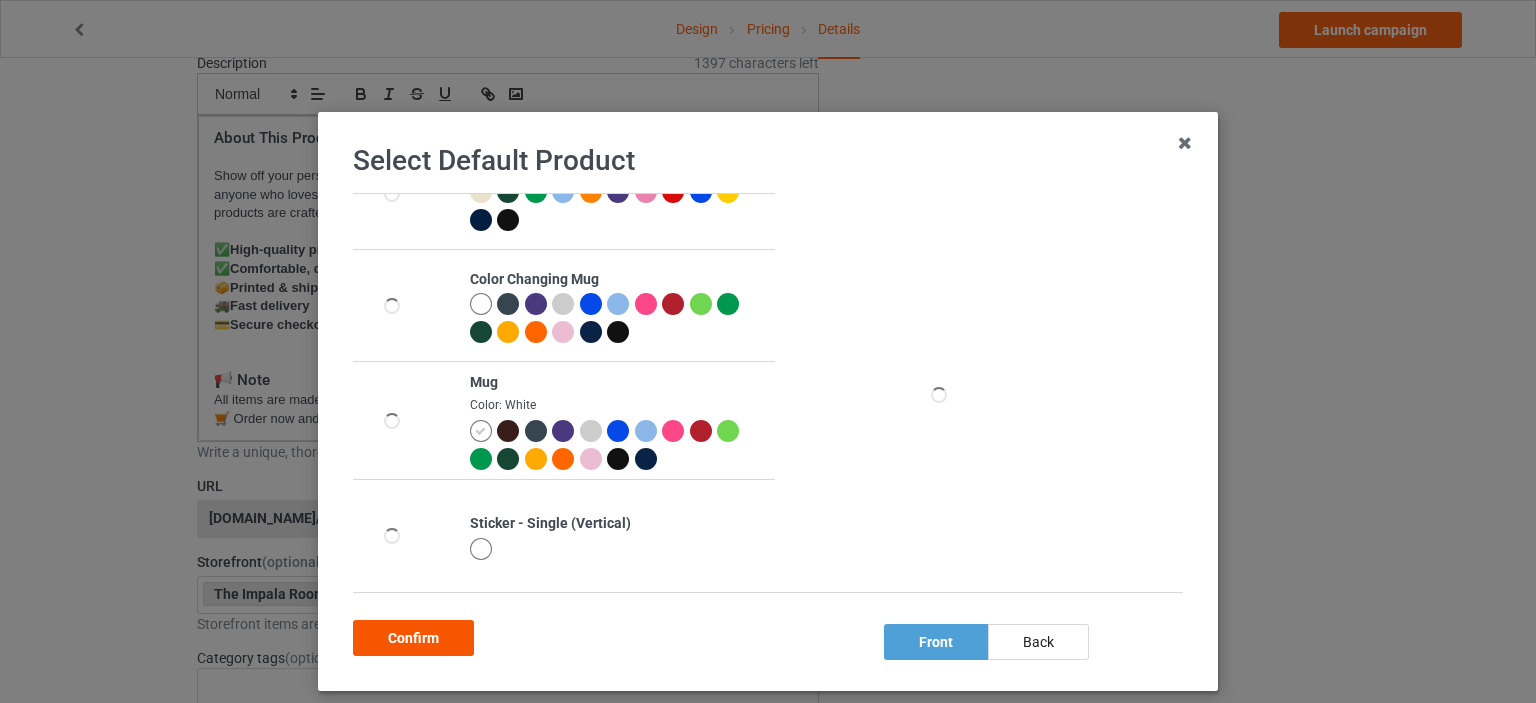 click on "Confirm" at bounding box center (413, 638) 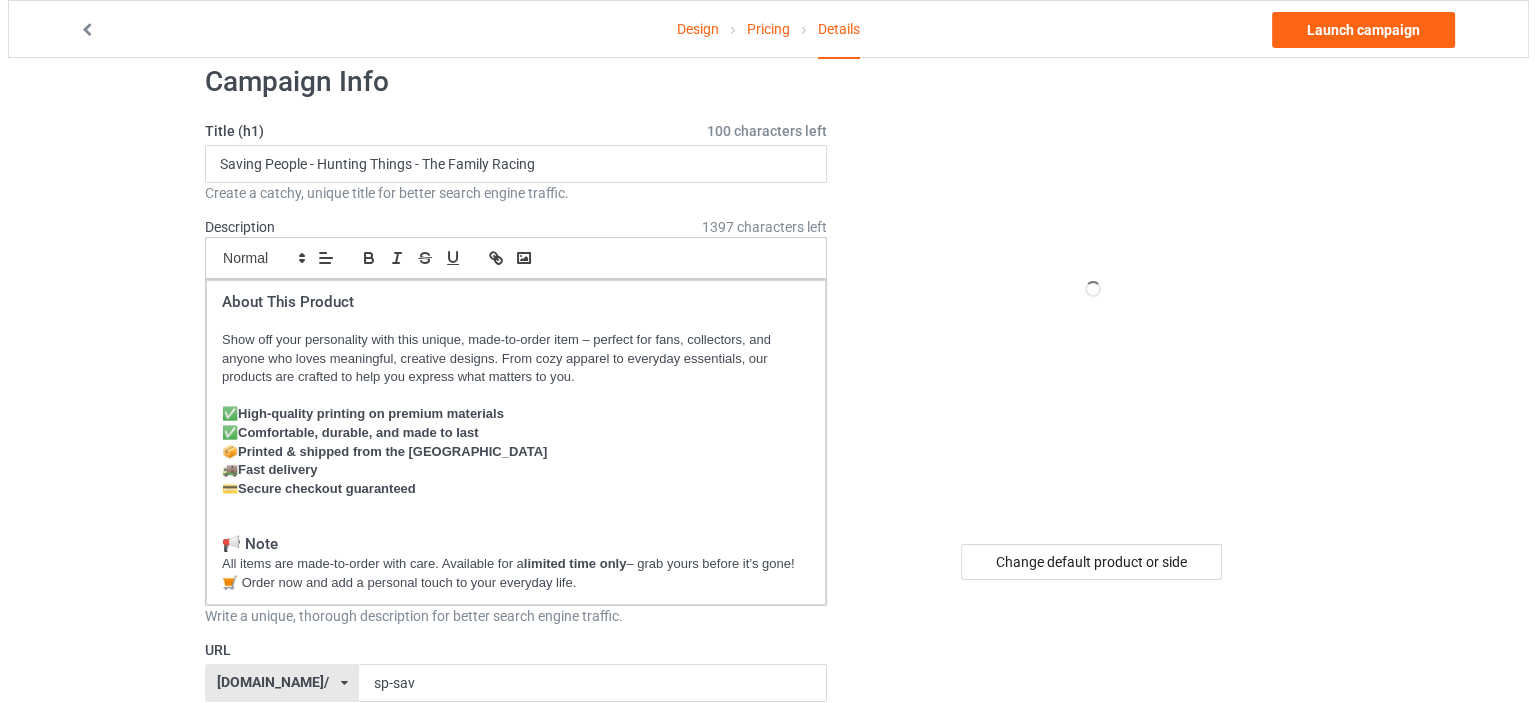 scroll, scrollTop: 0, scrollLeft: 0, axis: both 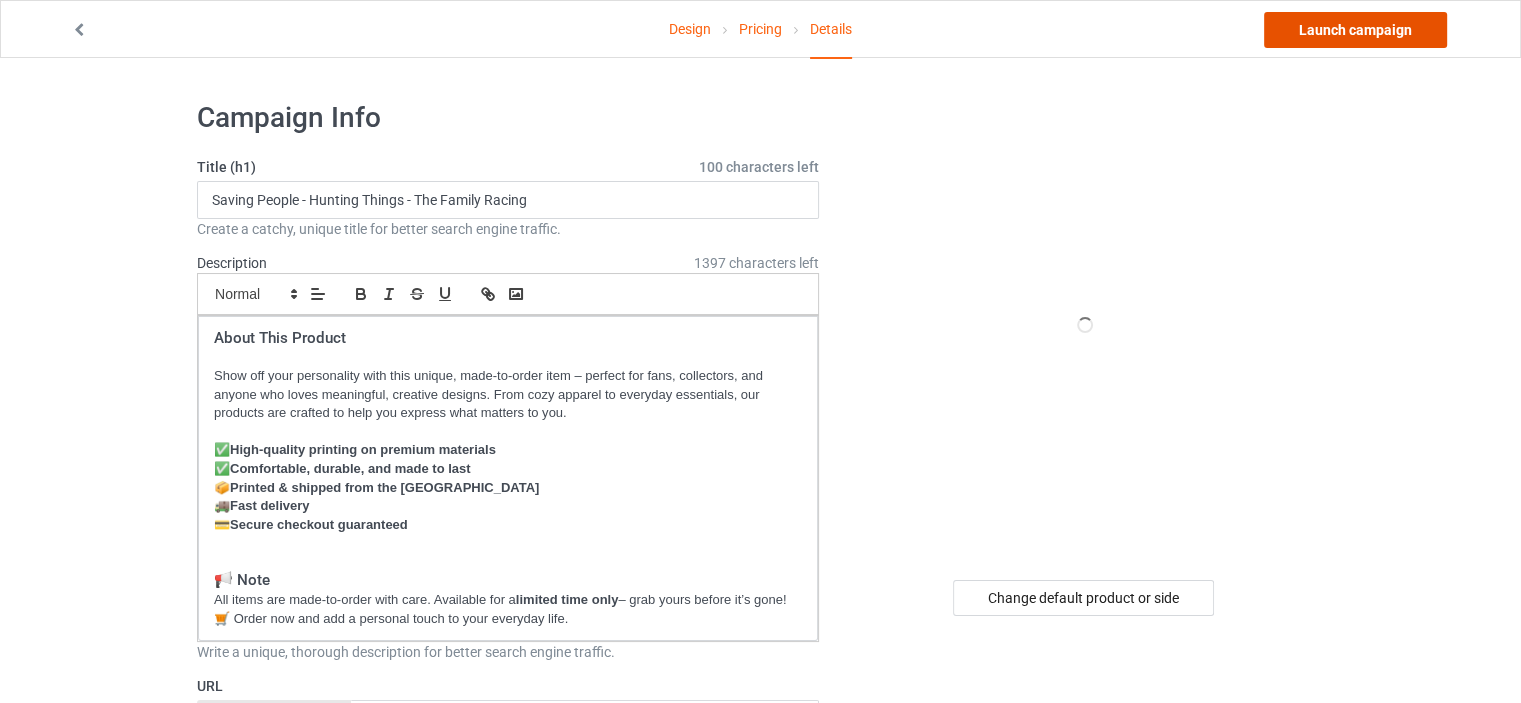 click on "Launch campaign" at bounding box center (1355, 30) 